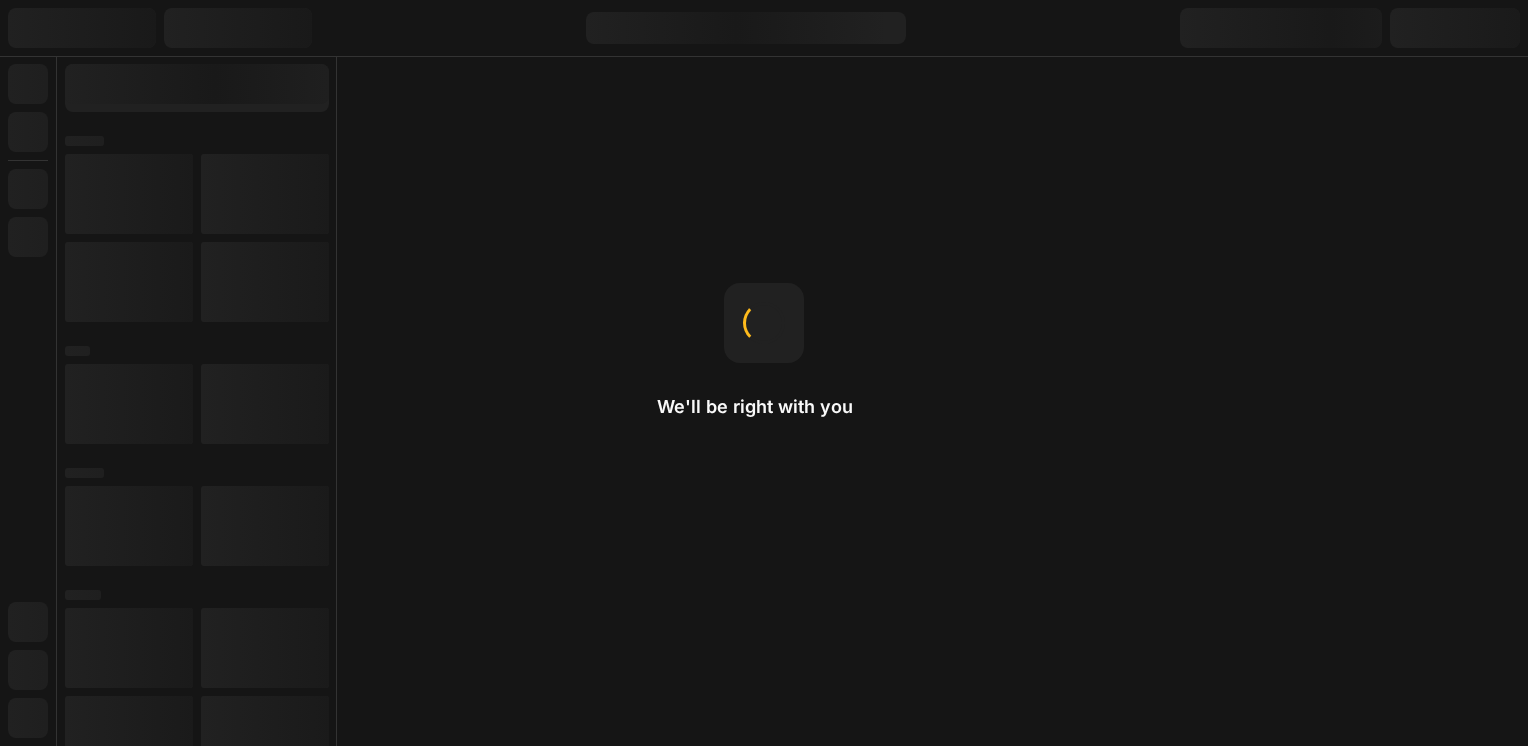 scroll, scrollTop: 0, scrollLeft: 0, axis: both 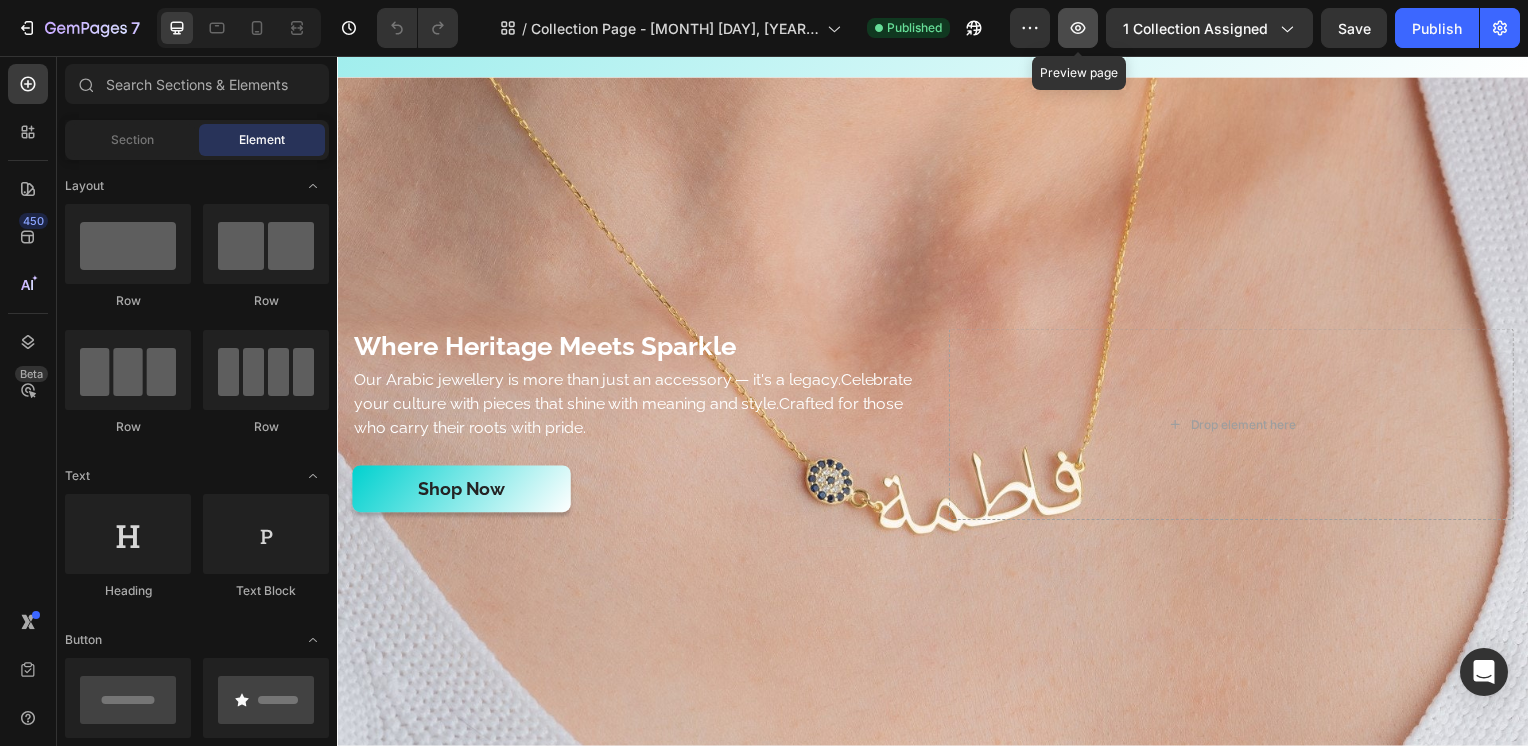 click 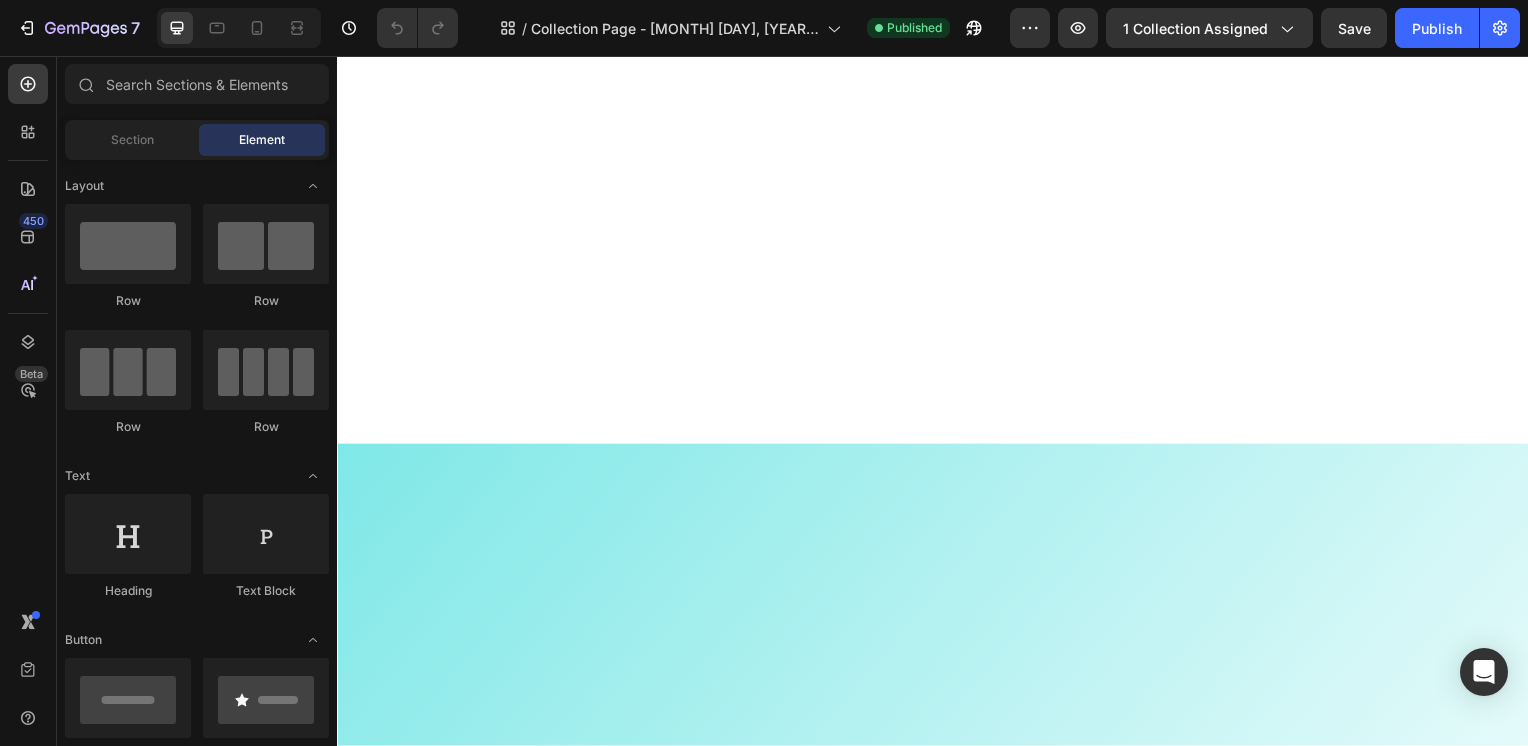 scroll, scrollTop: 0, scrollLeft: 0, axis: both 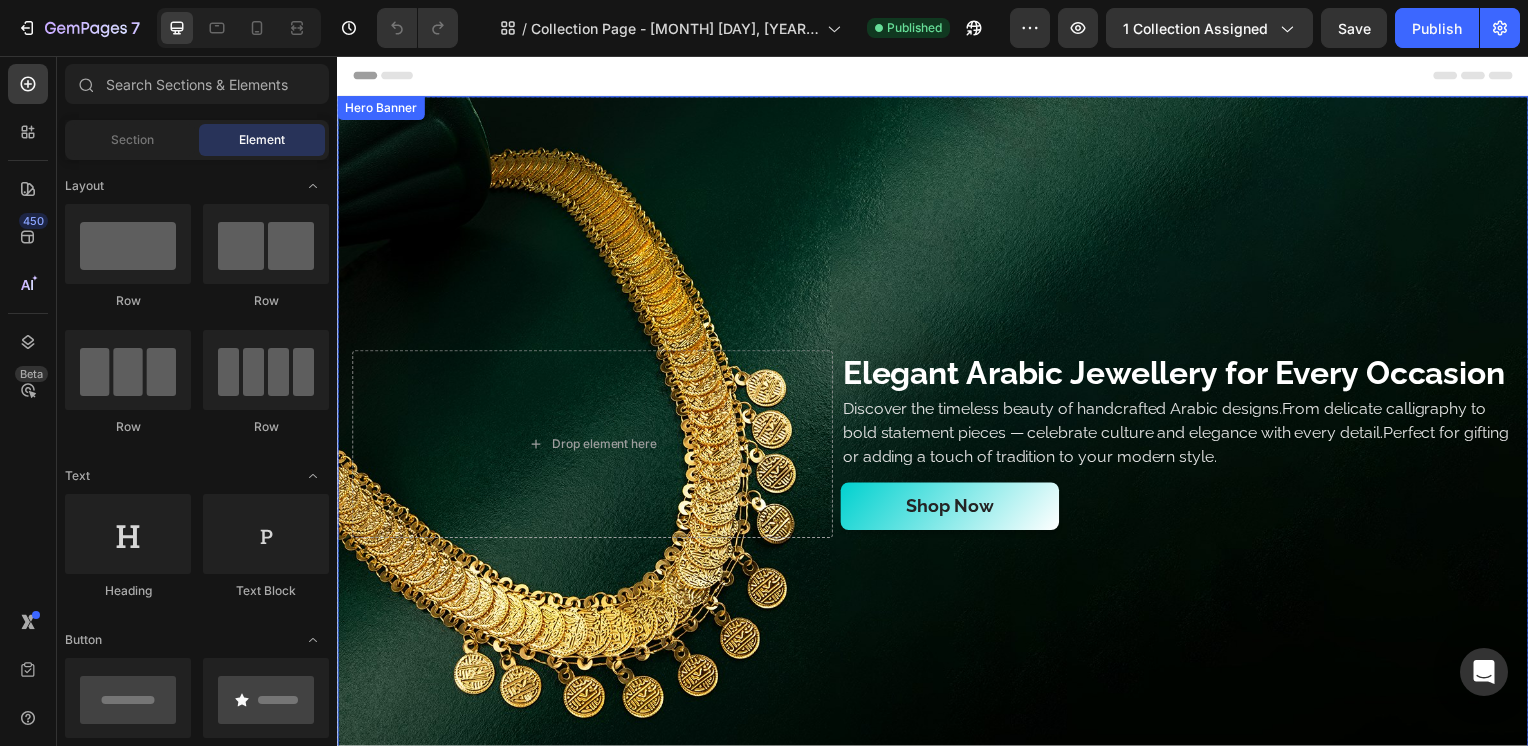 click at bounding box center [937, 447] 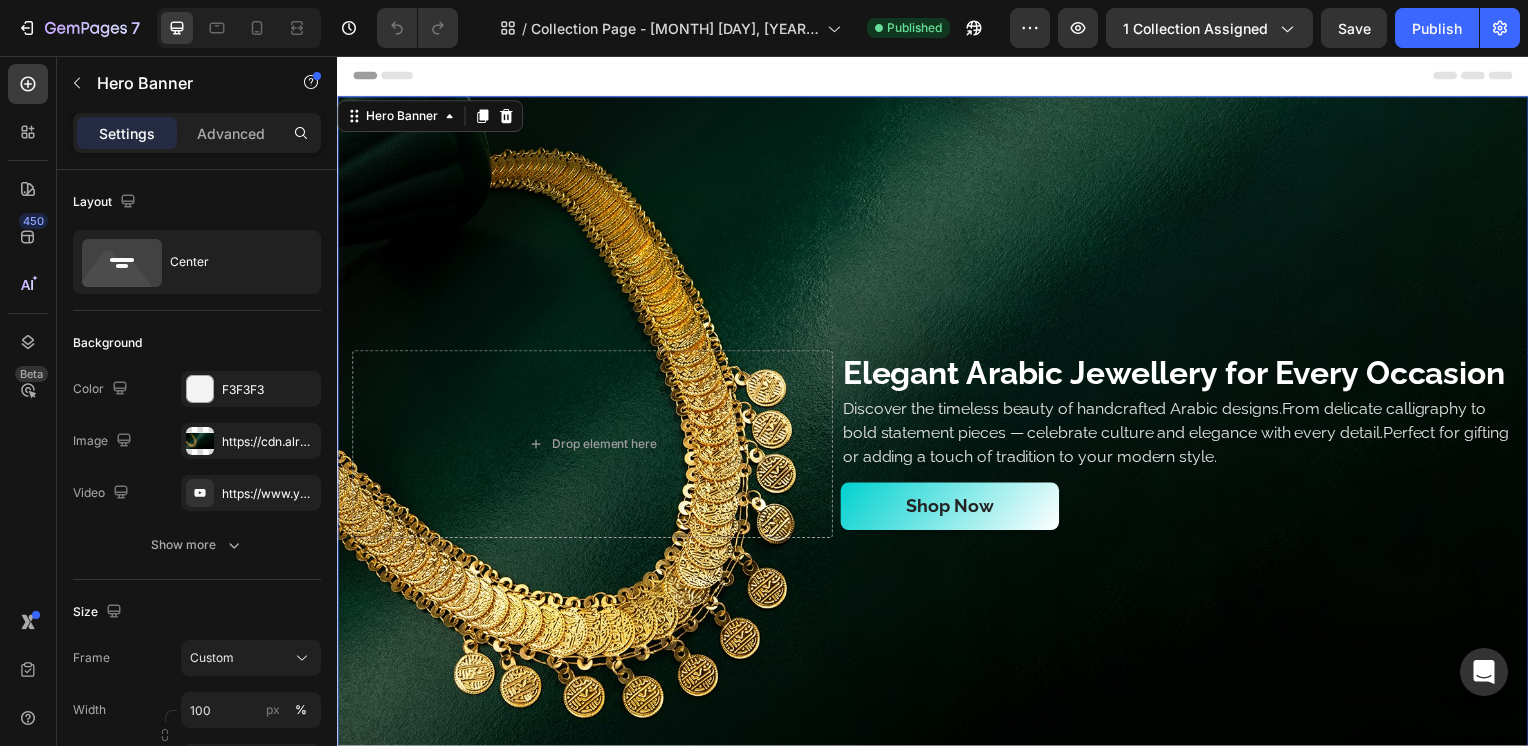 click at bounding box center (937, 447) 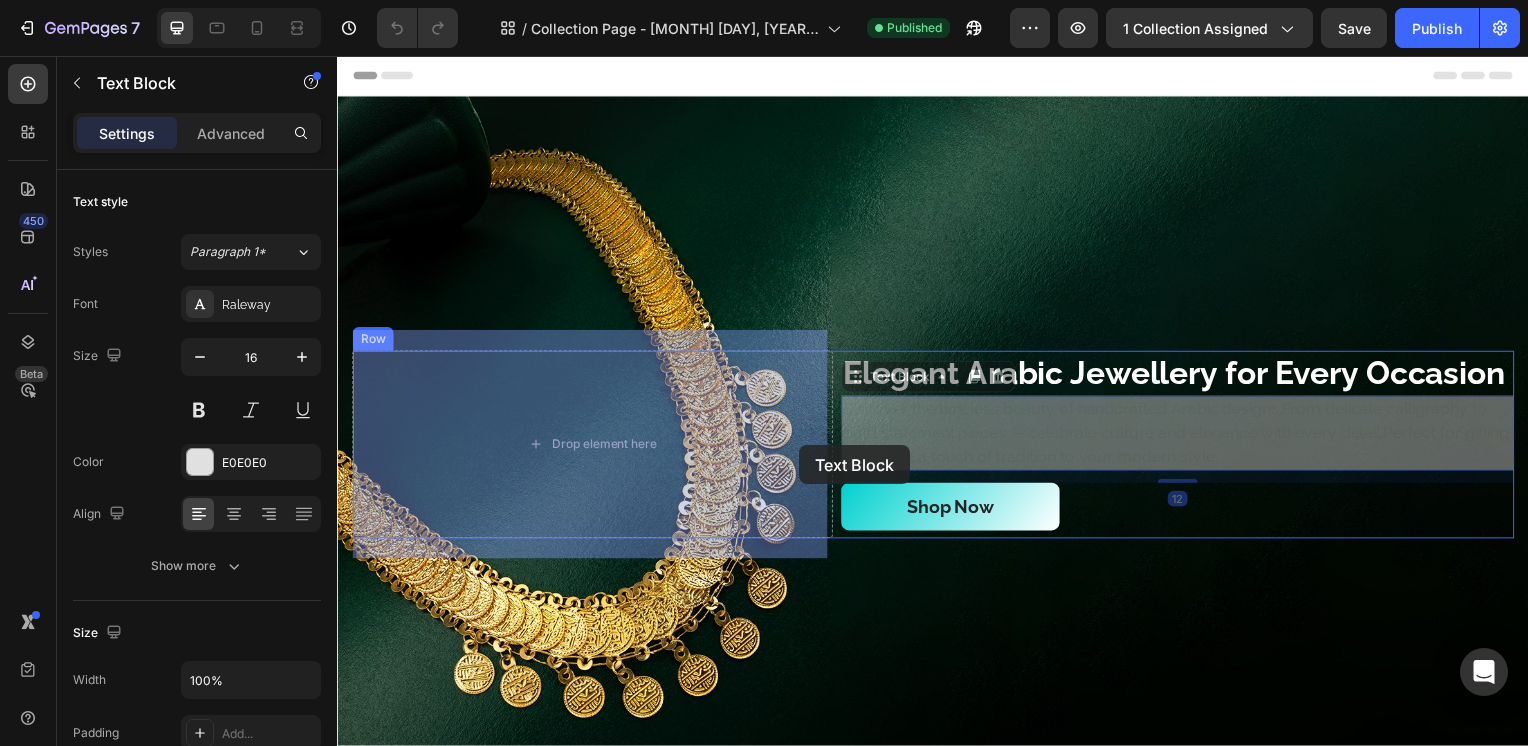 drag, startPoint x: 1272, startPoint y: 481, endPoint x: 802, endPoint y: 448, distance: 471.15707 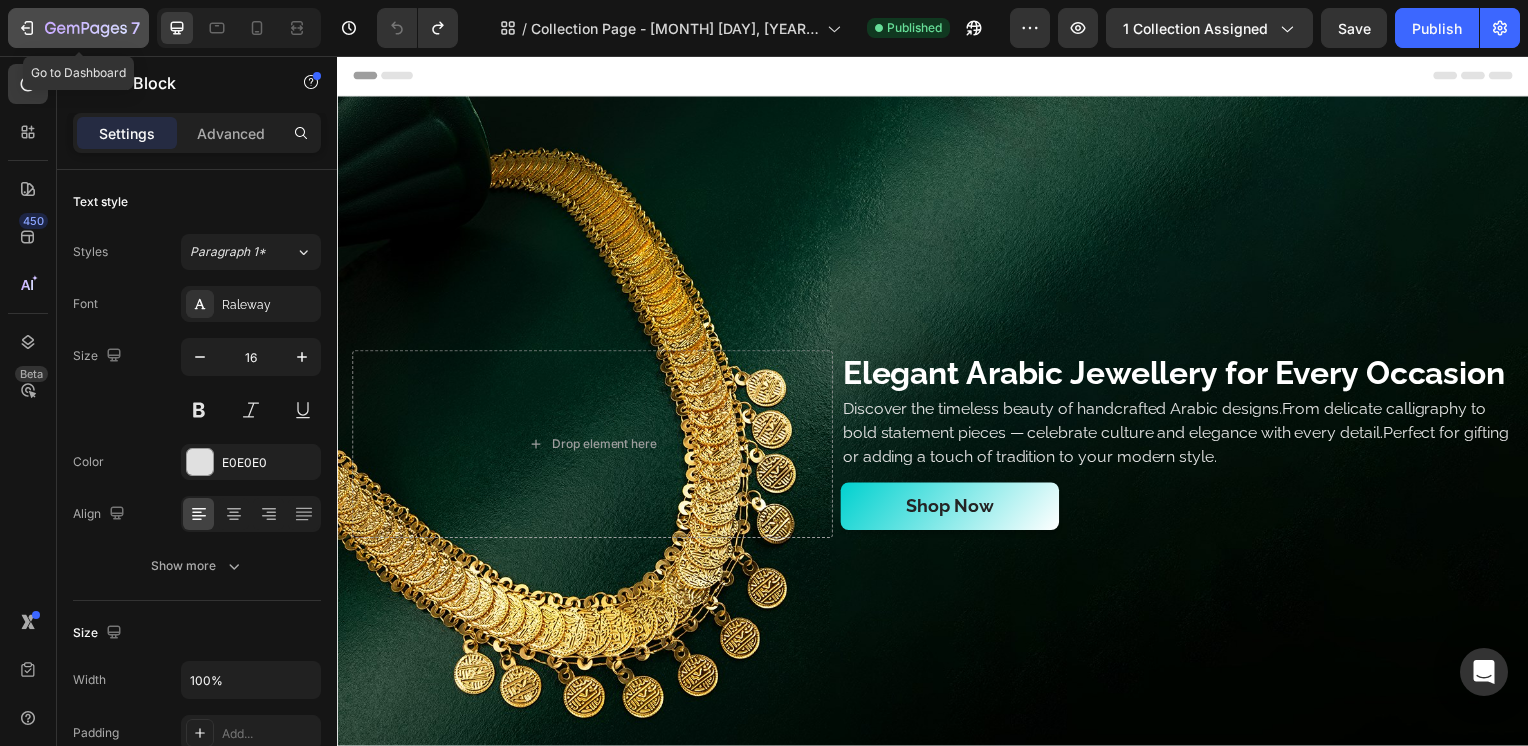 click 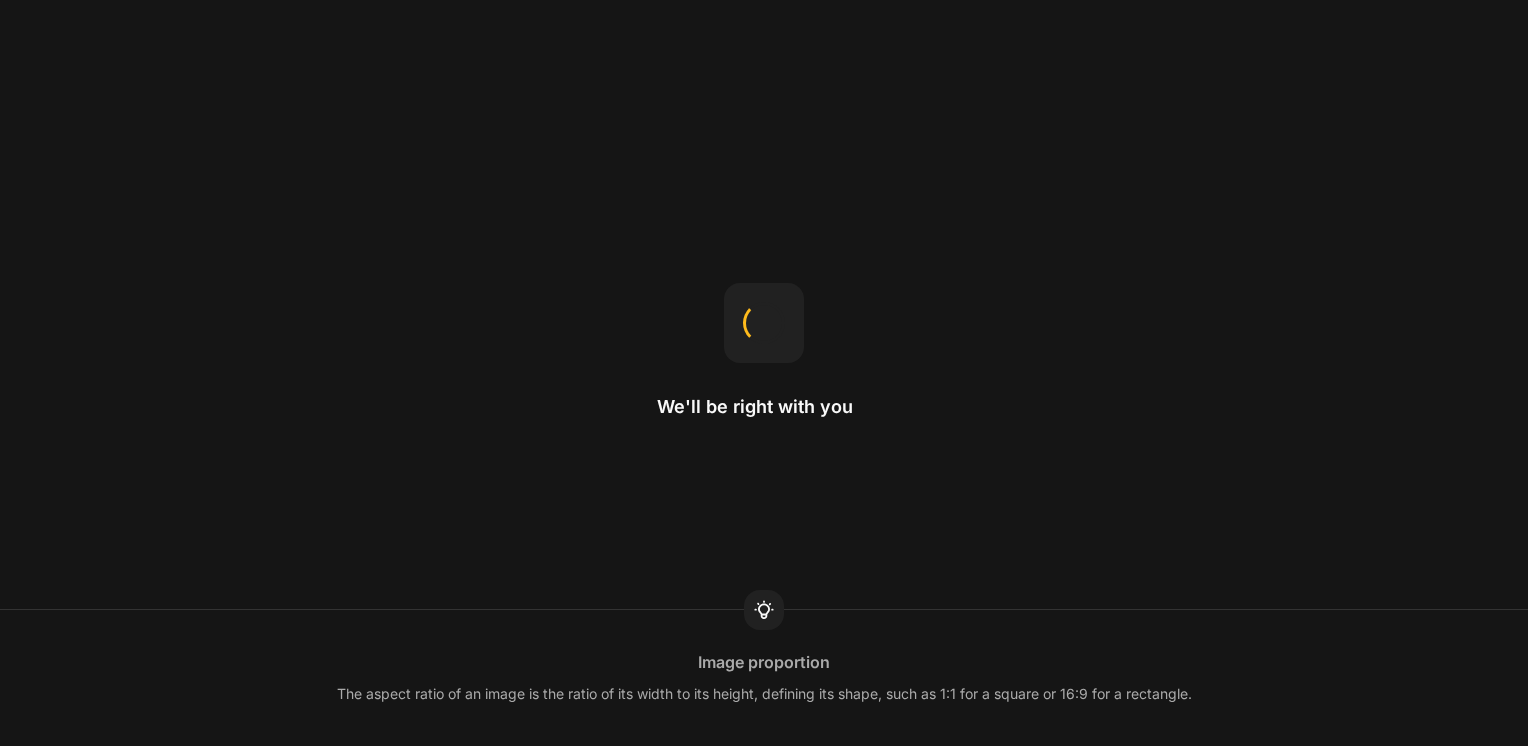 scroll, scrollTop: 0, scrollLeft: 0, axis: both 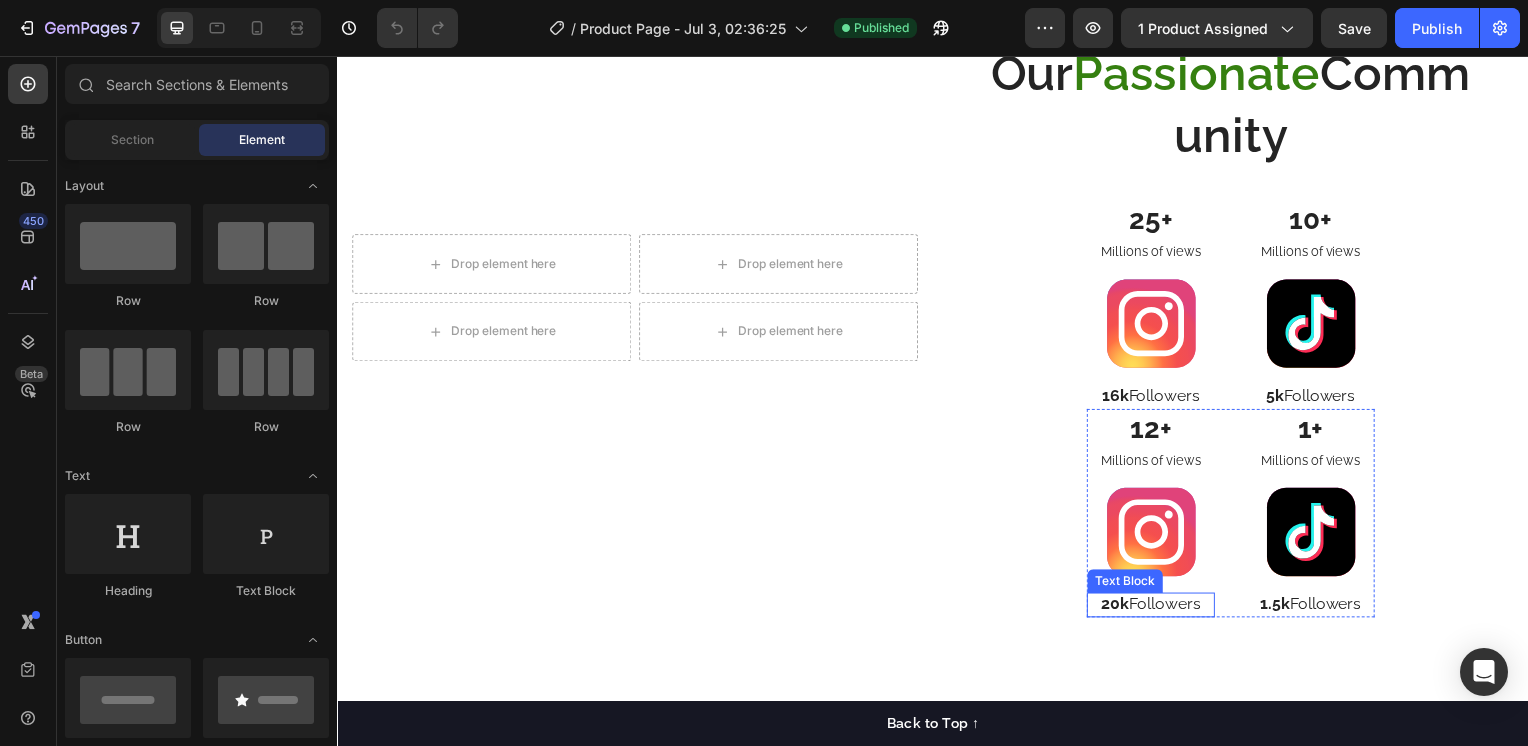 click on "20k" at bounding box center [1121, 608] 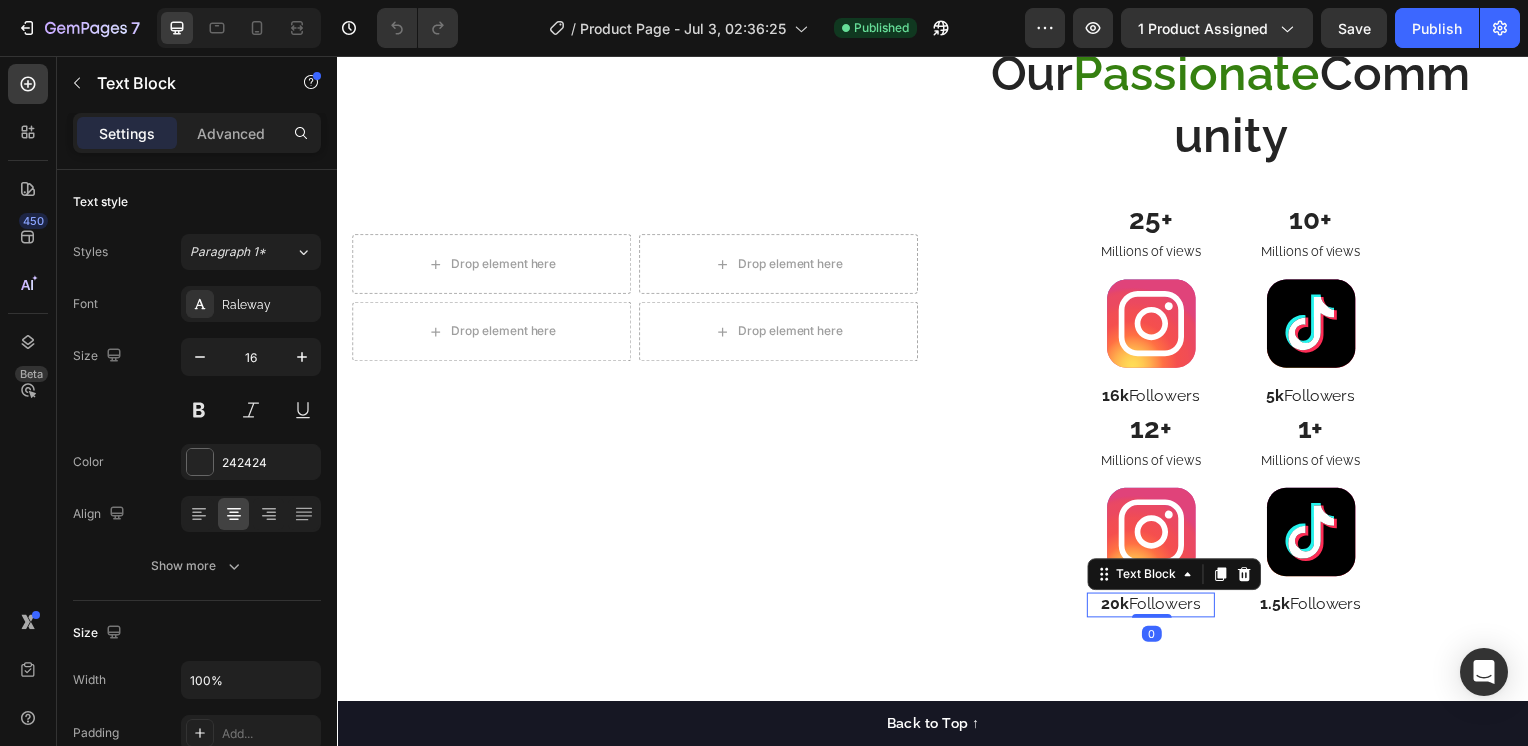 click on "20k" at bounding box center (1121, 608) 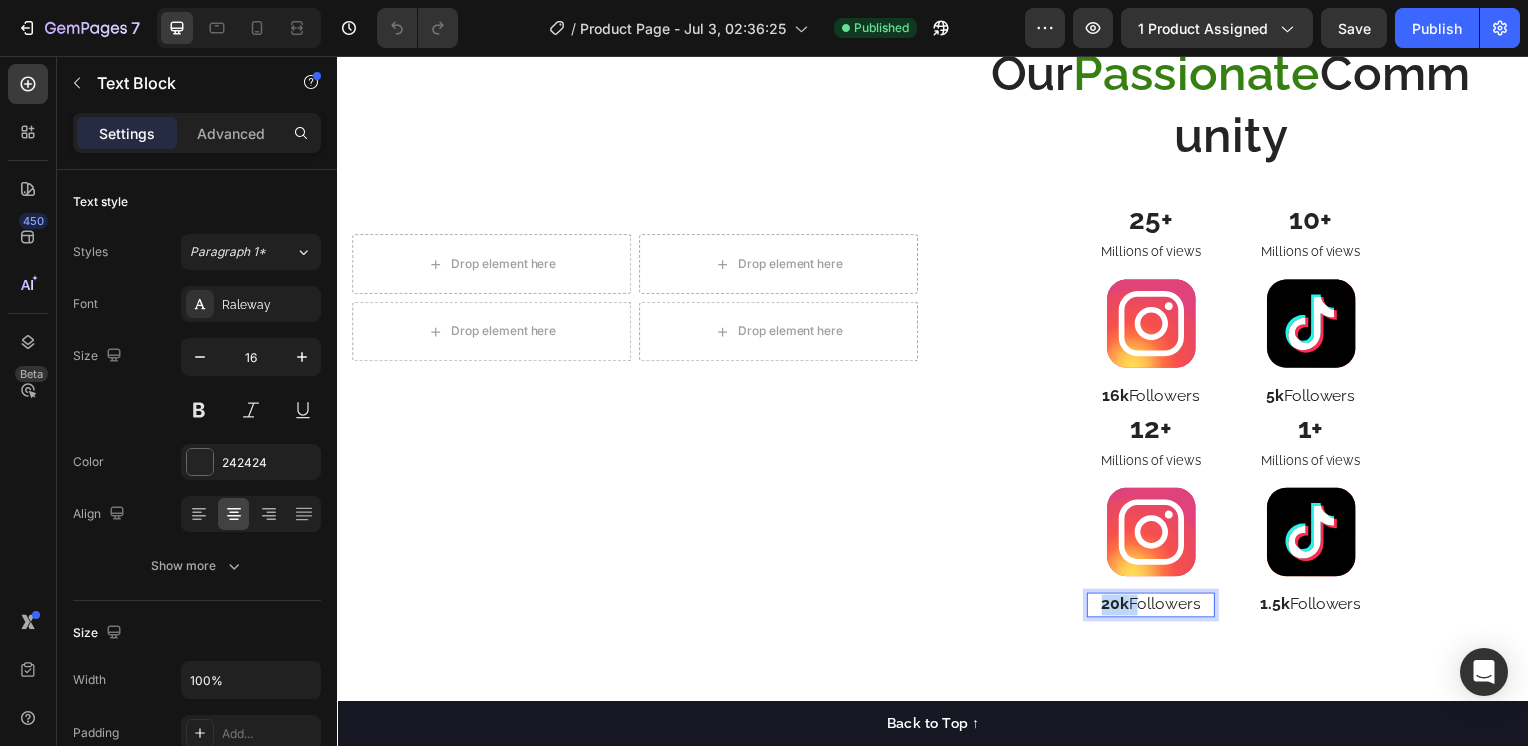 click on "20k" at bounding box center (1121, 608) 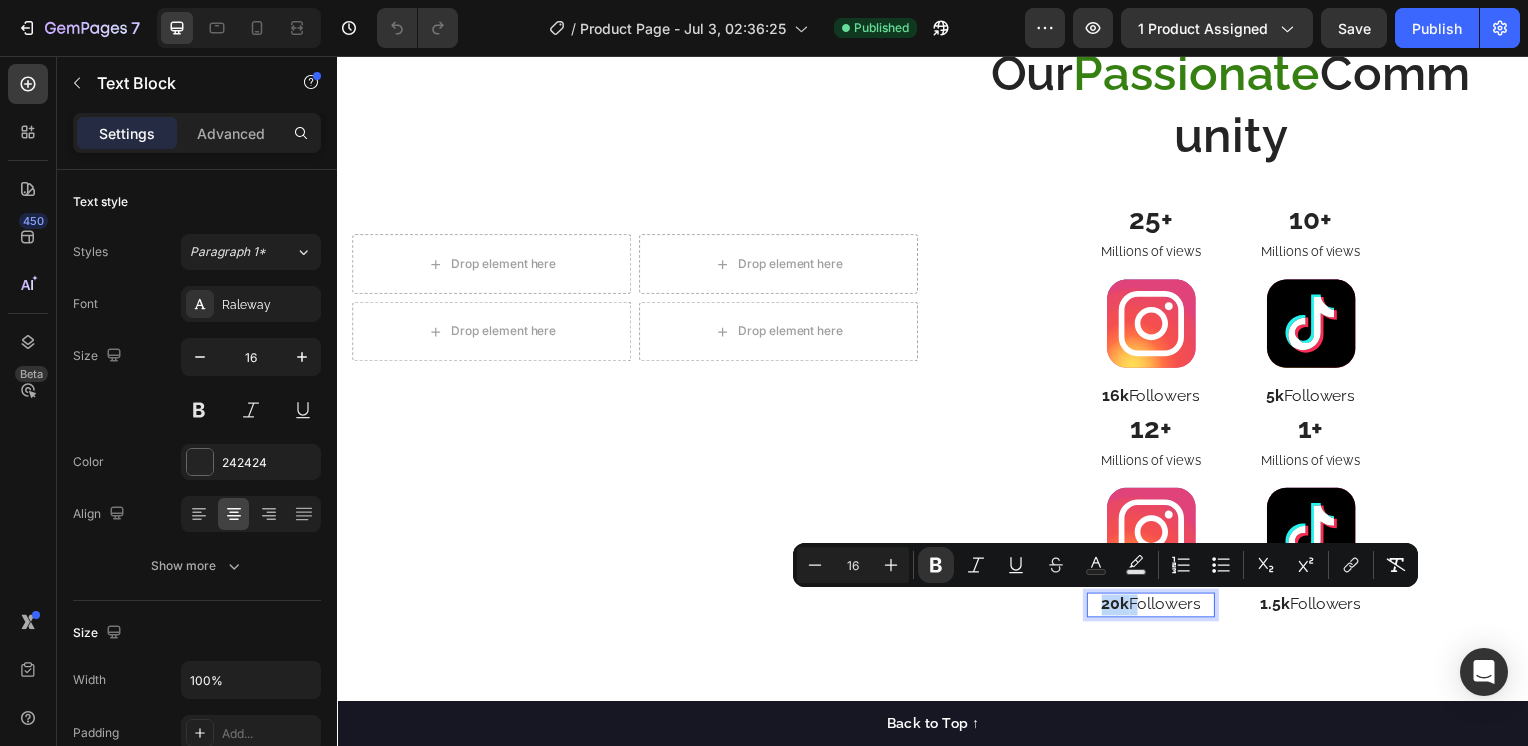 click on "20k" at bounding box center (1121, 608) 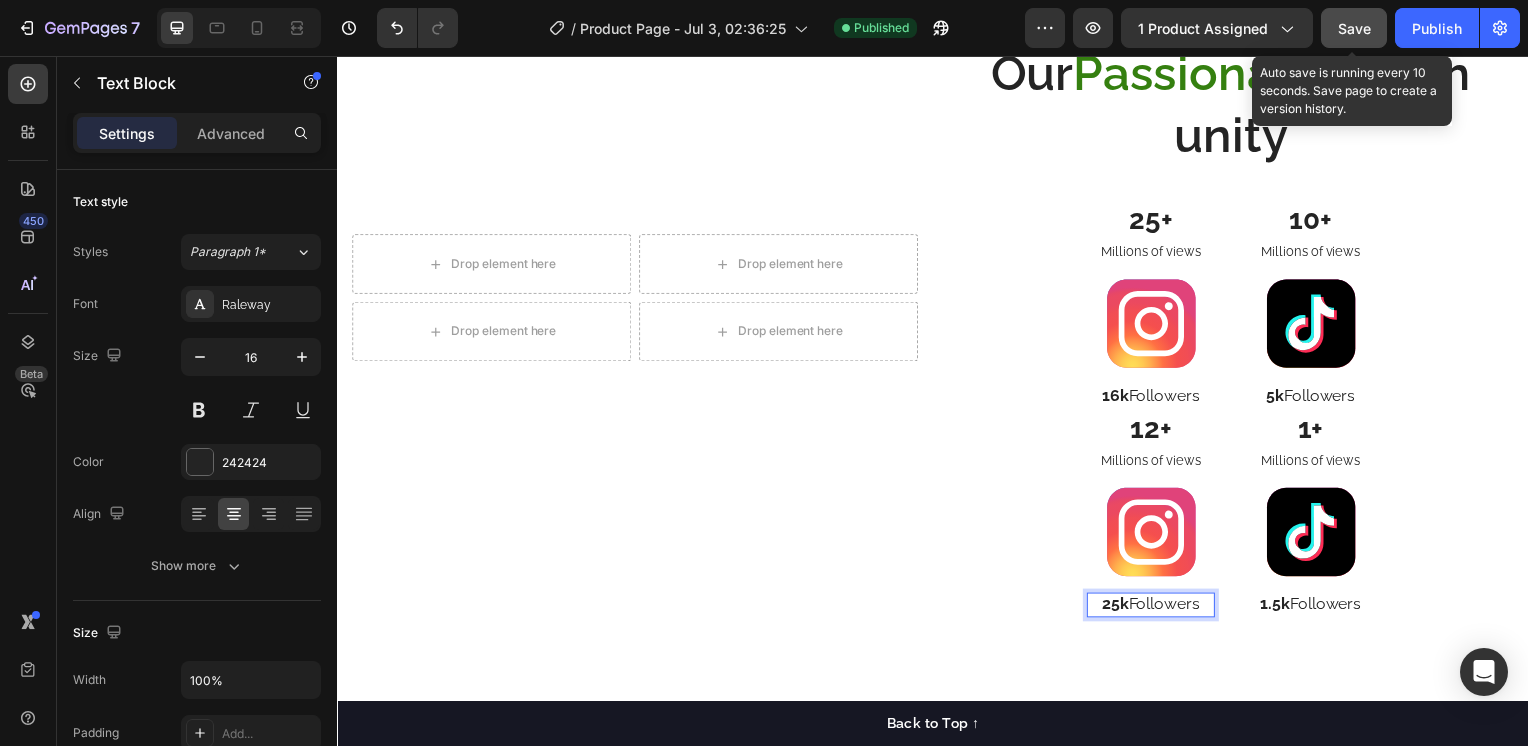 click on "Save" 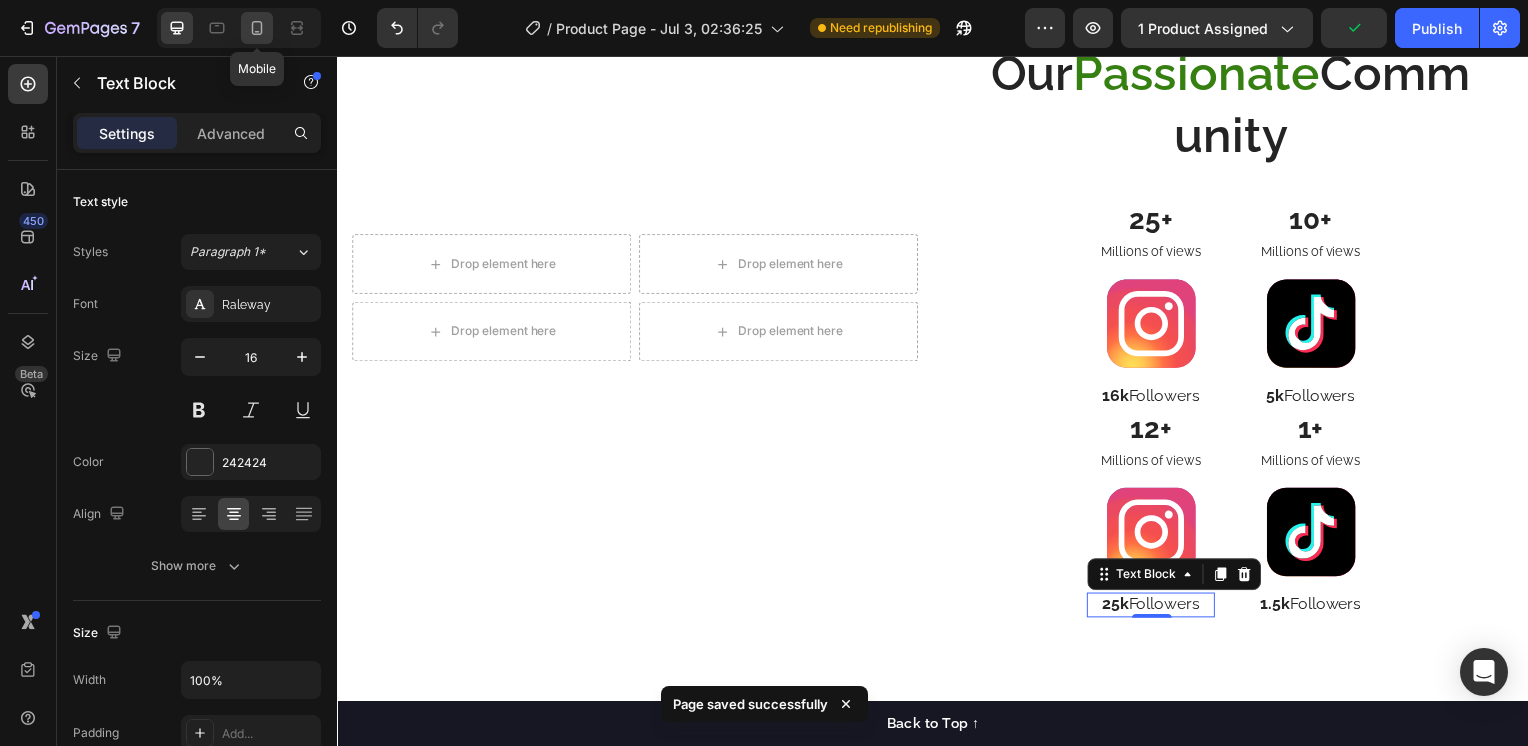 click 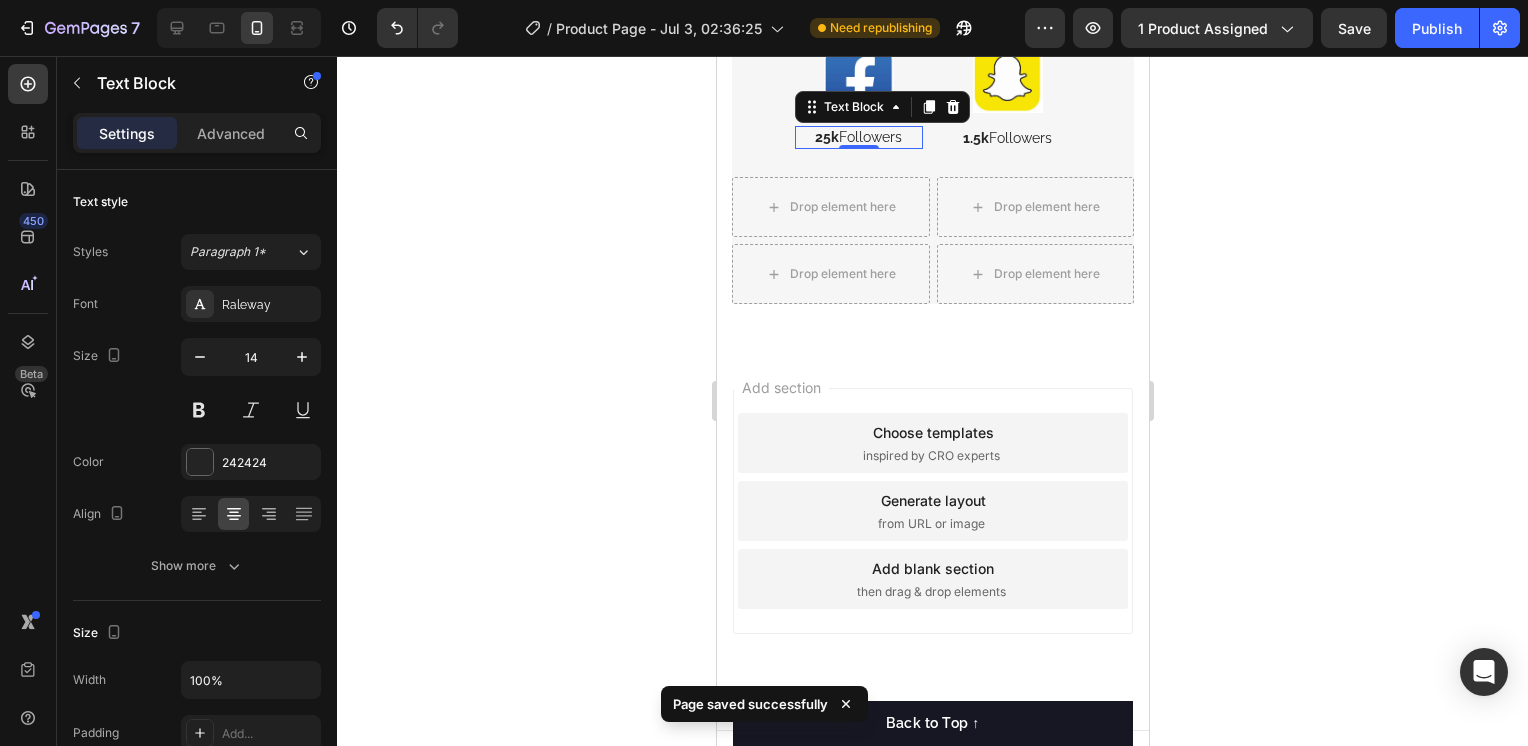 scroll, scrollTop: 5876, scrollLeft: 0, axis: vertical 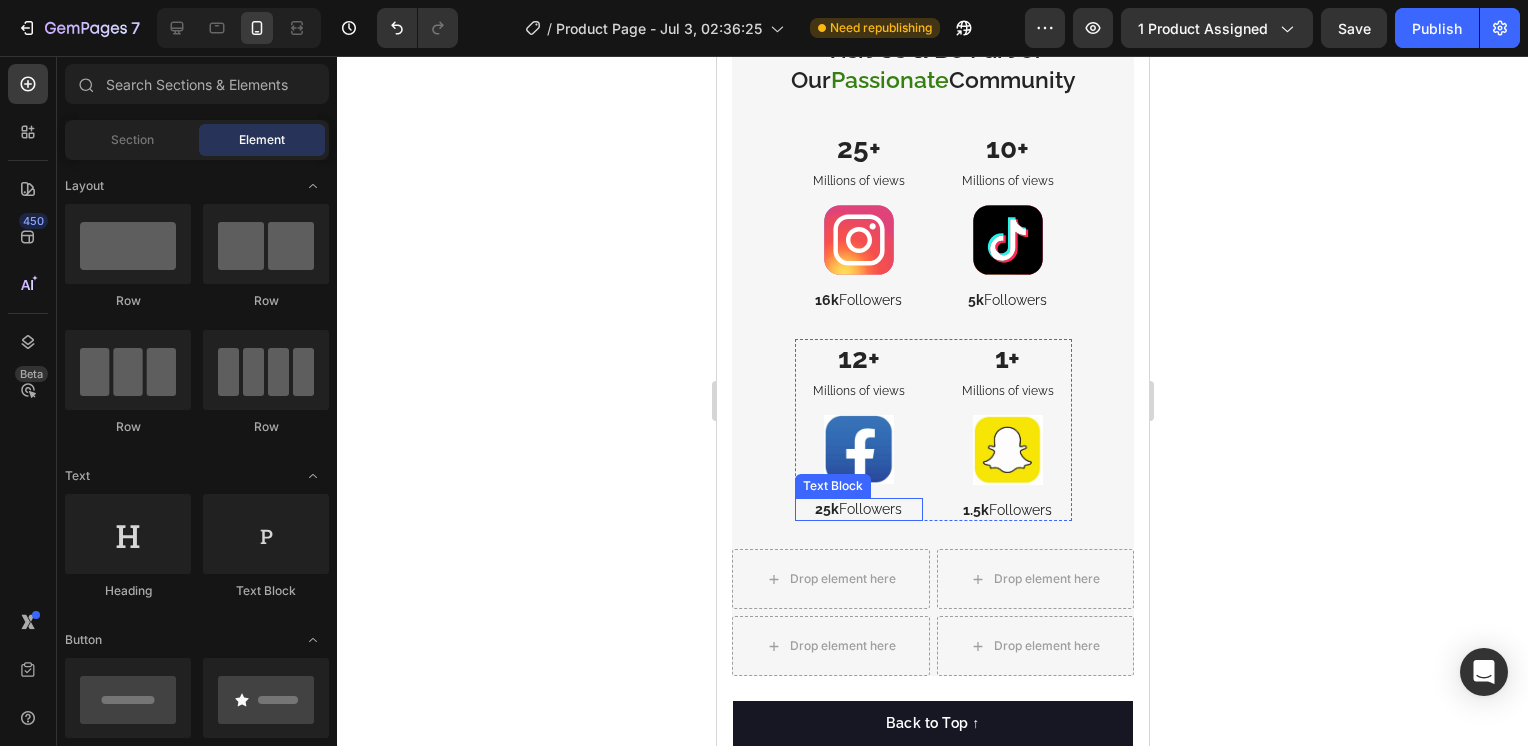 click on "25k" at bounding box center (826, 509) 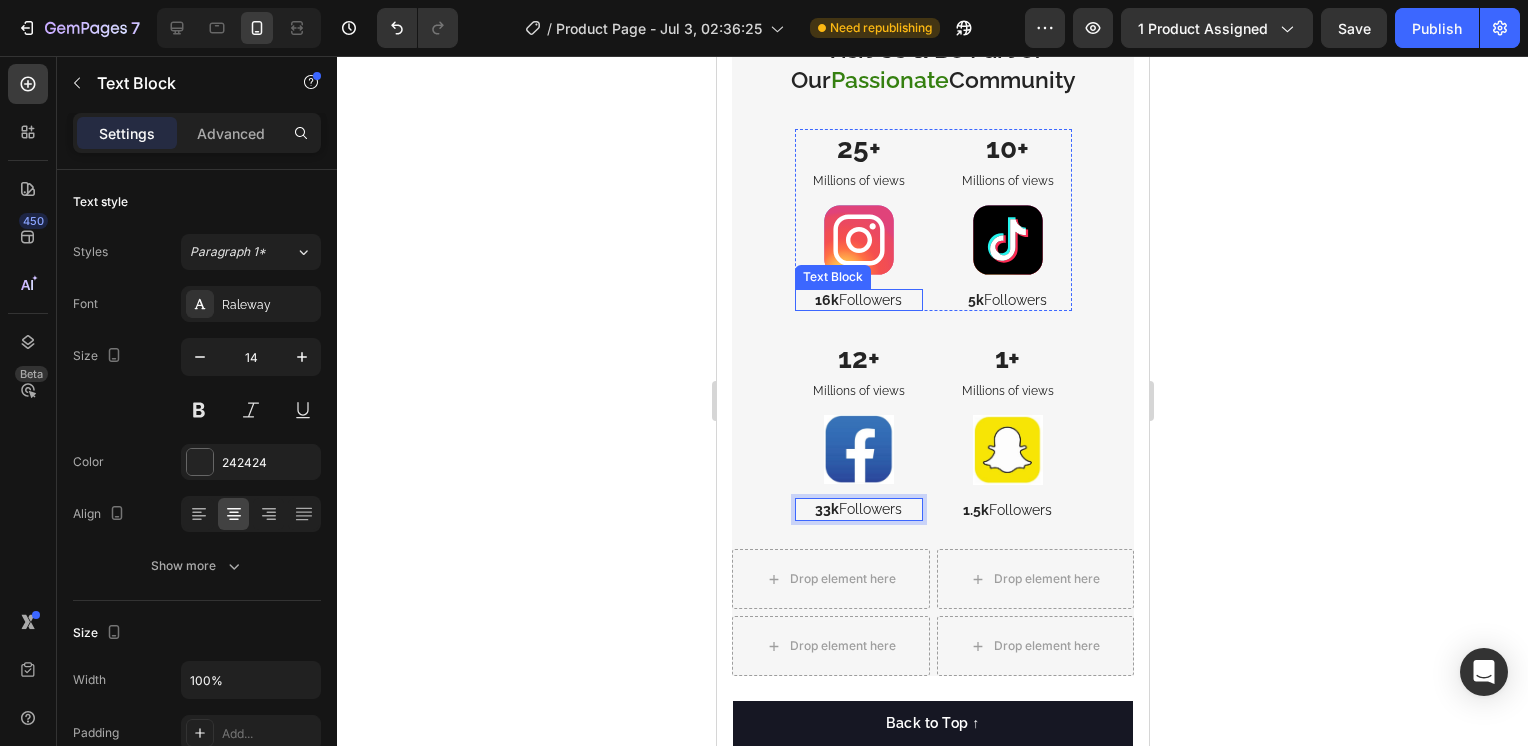 click on "16k" at bounding box center (826, 300) 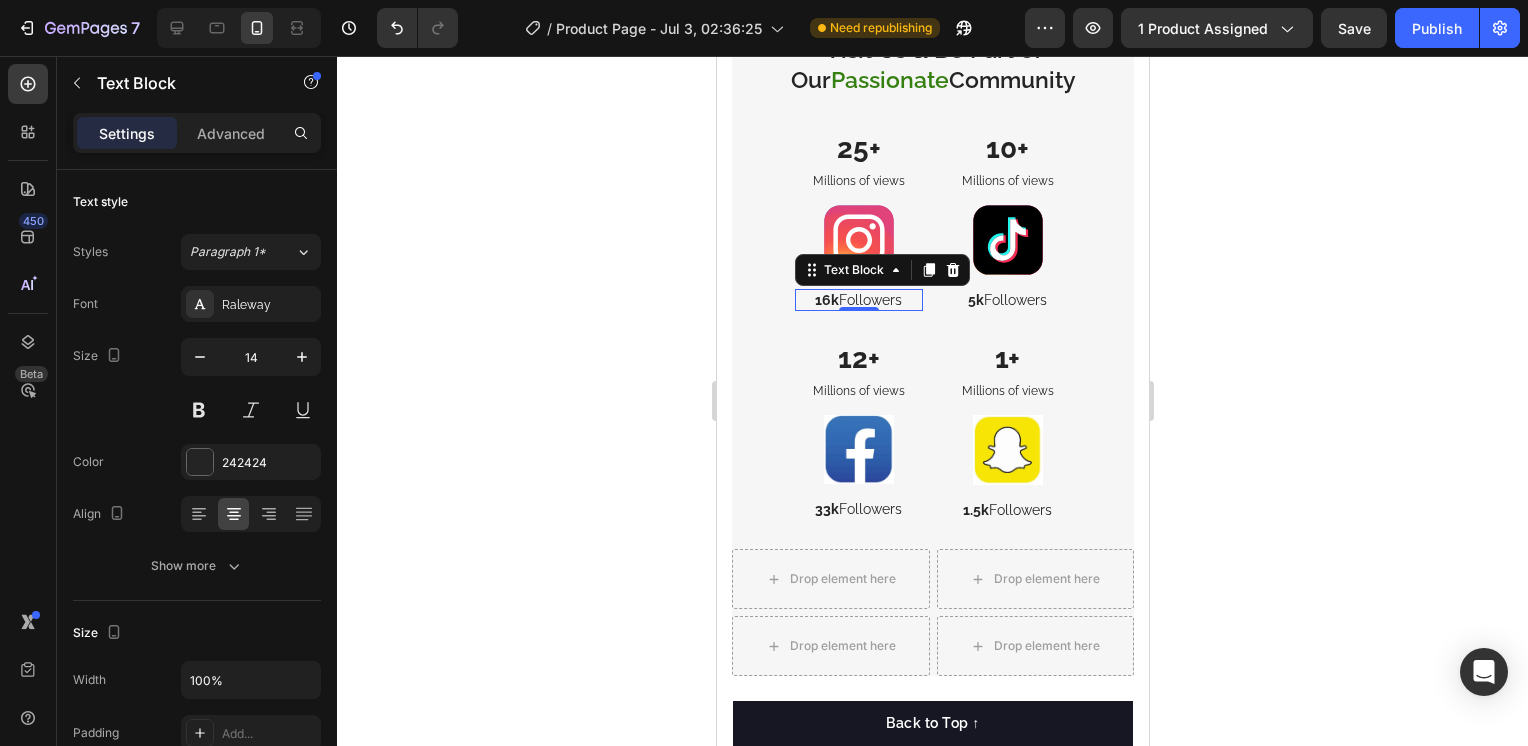 click on "16k" at bounding box center [826, 300] 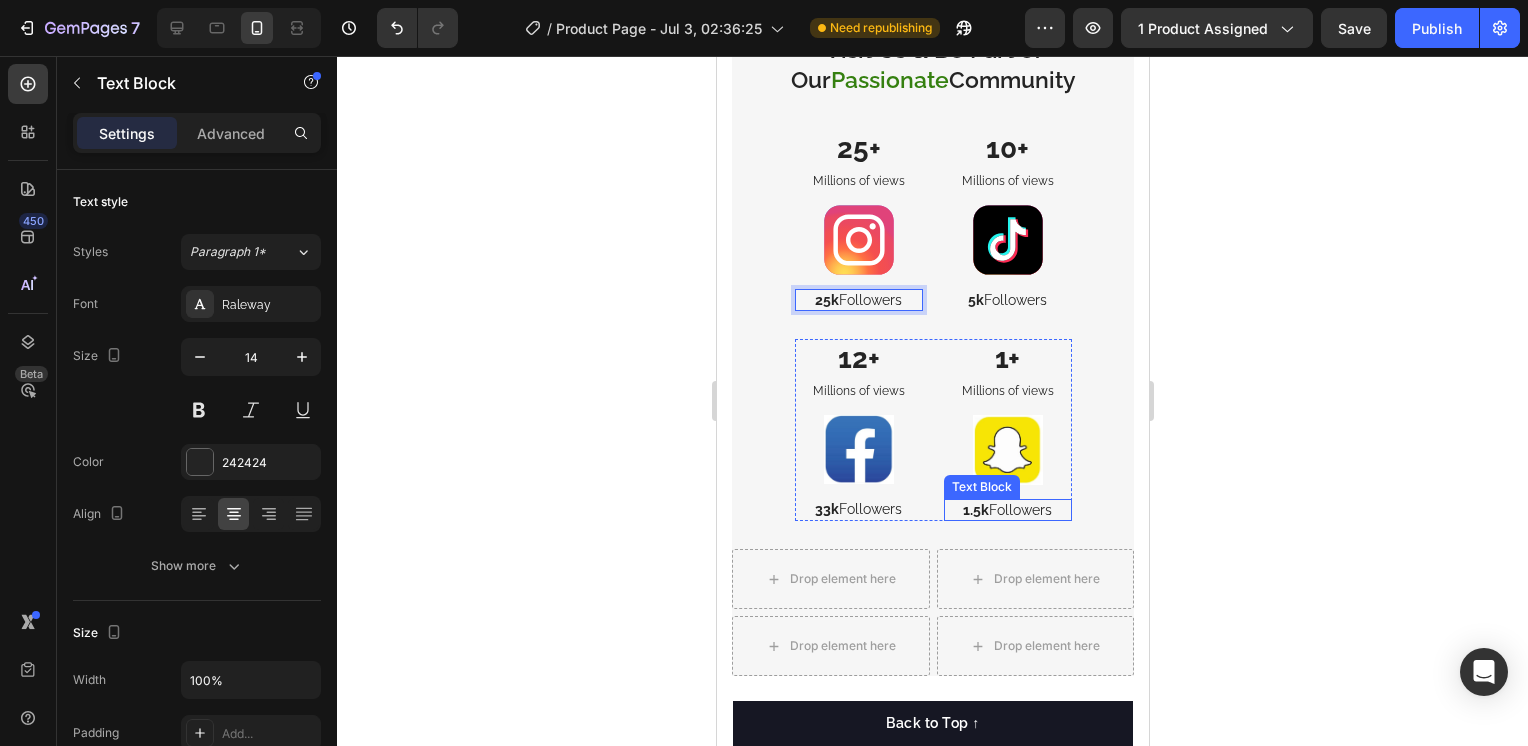 click on "1.5k" at bounding box center [975, 510] 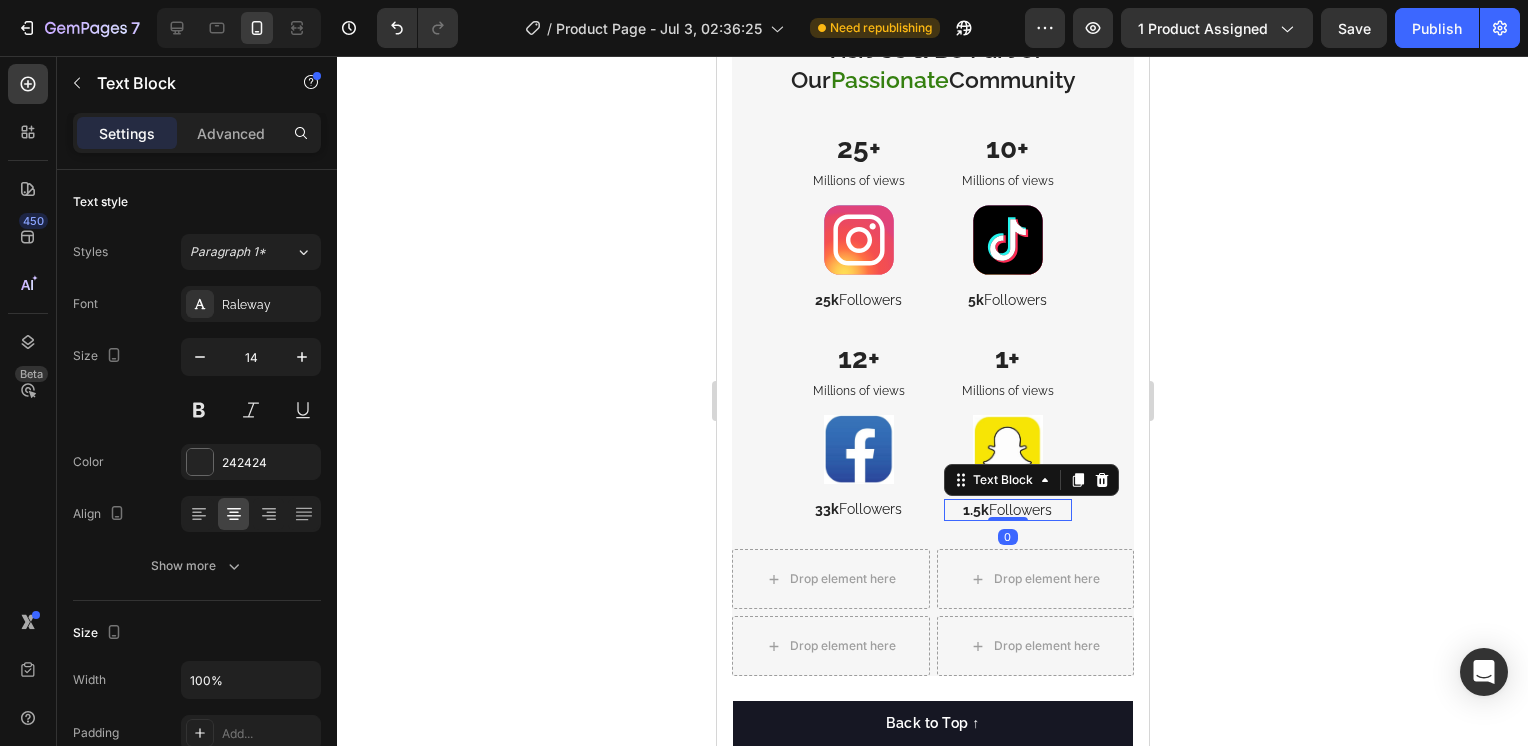 click on "1.5k" at bounding box center [975, 510] 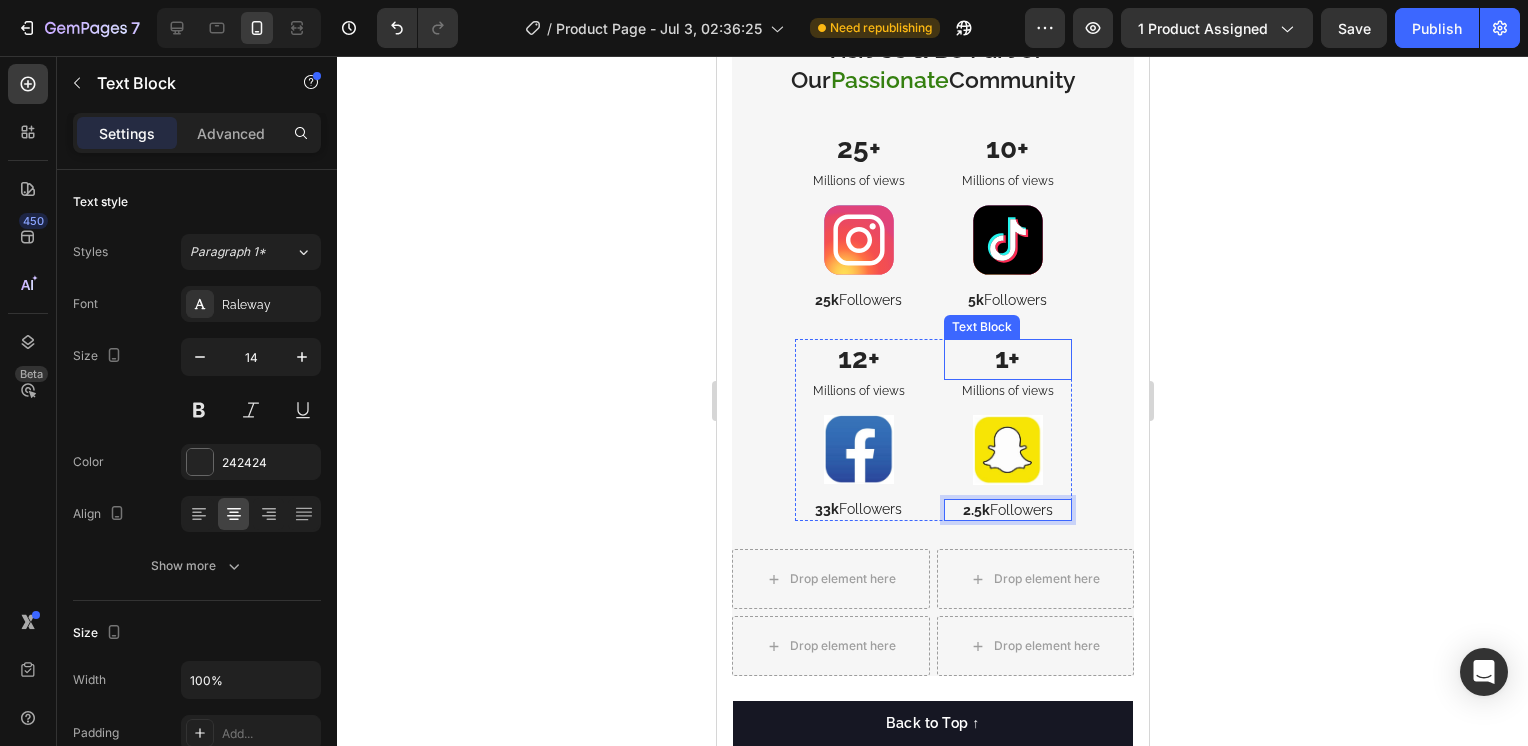 click on "1+" at bounding box center [1007, 359] 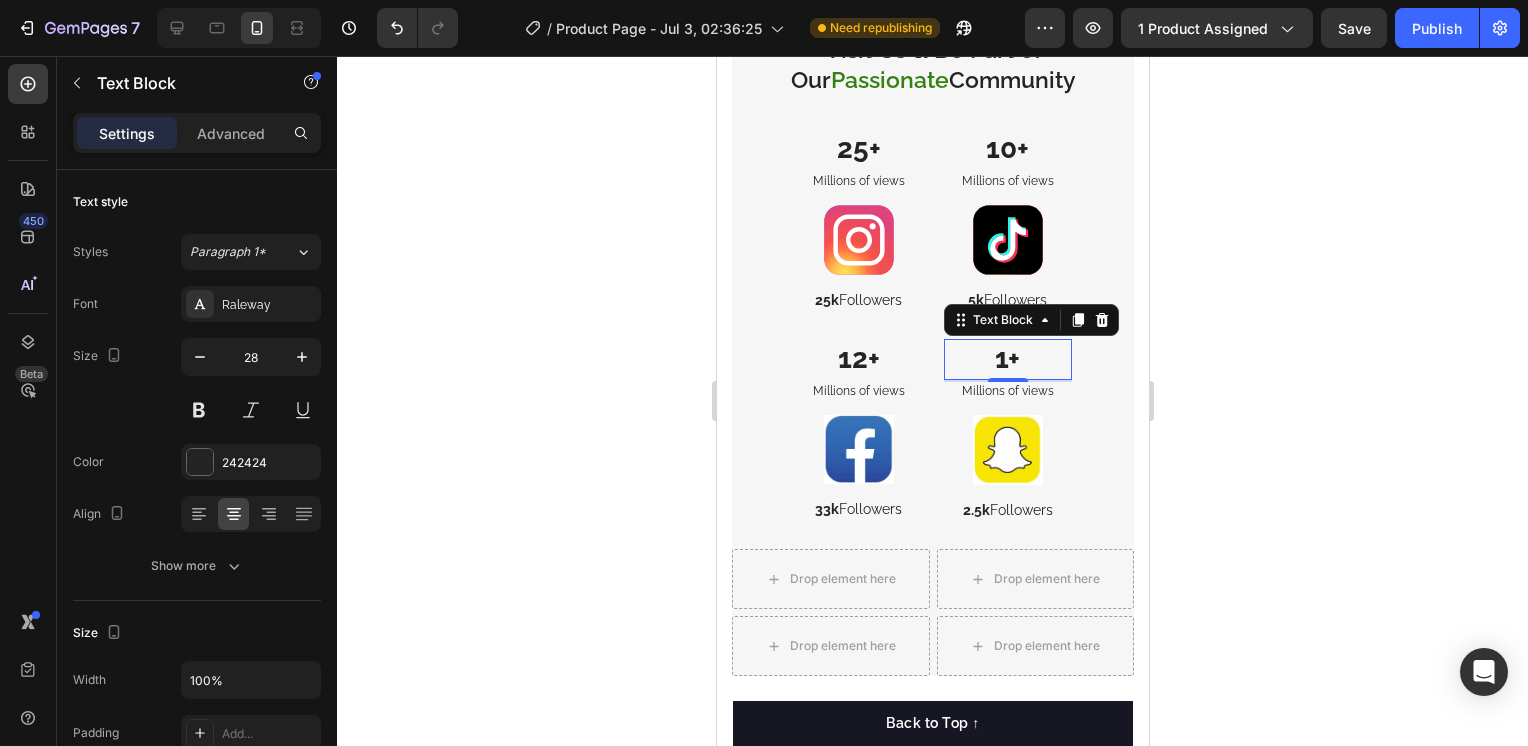 click on "1+" at bounding box center (1007, 359) 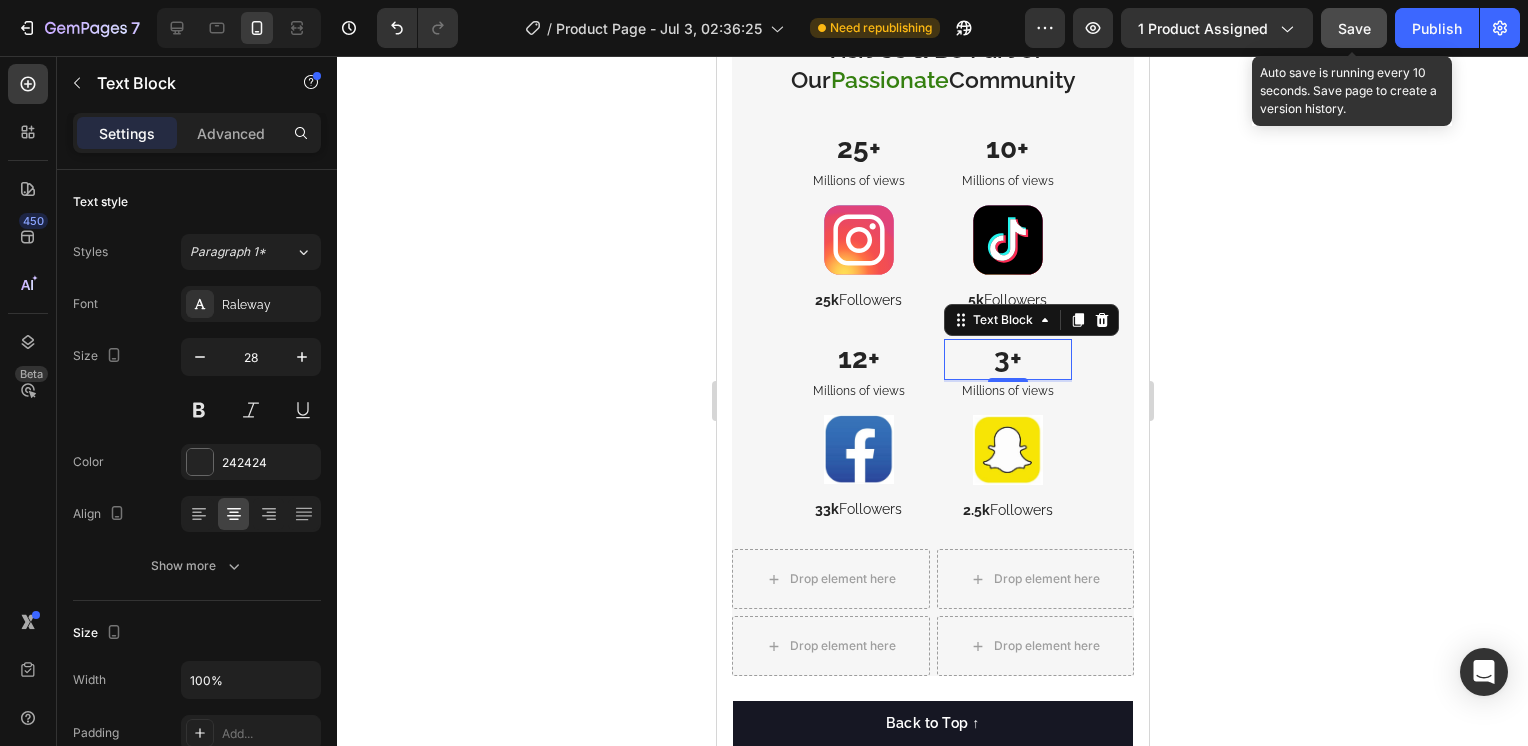 click on "Save" at bounding box center (1354, 28) 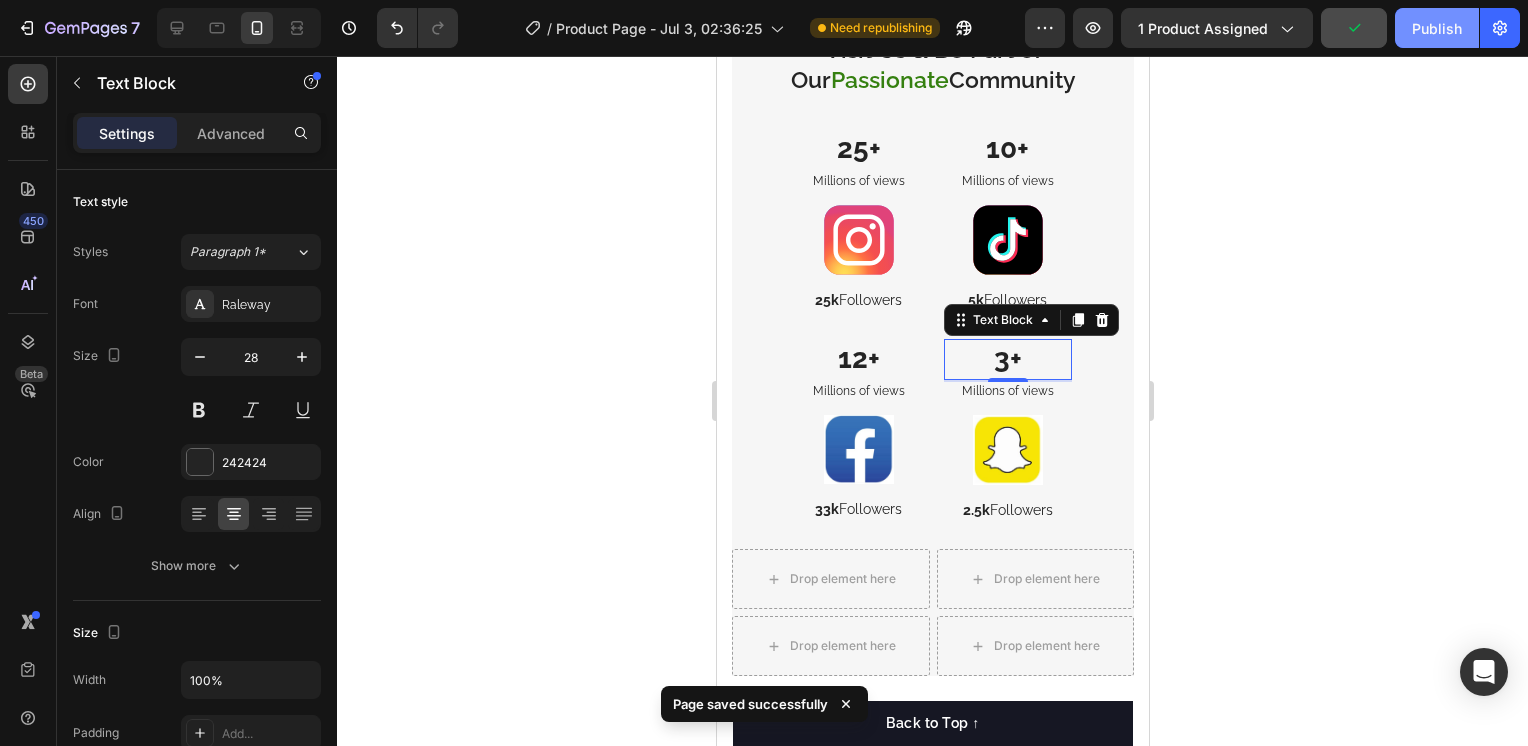 click on "Publish" at bounding box center (1437, 28) 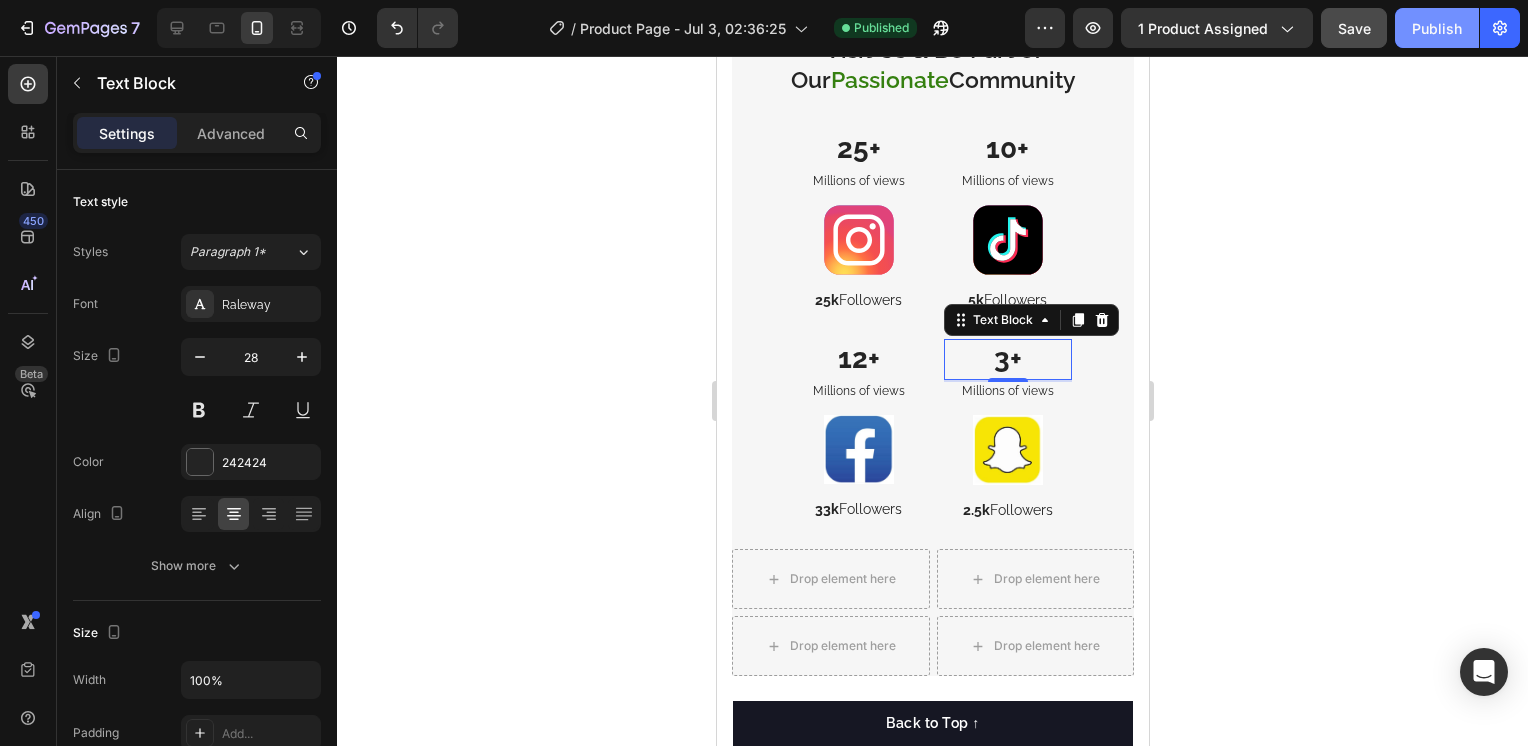 click on "Publish" at bounding box center (1437, 28) 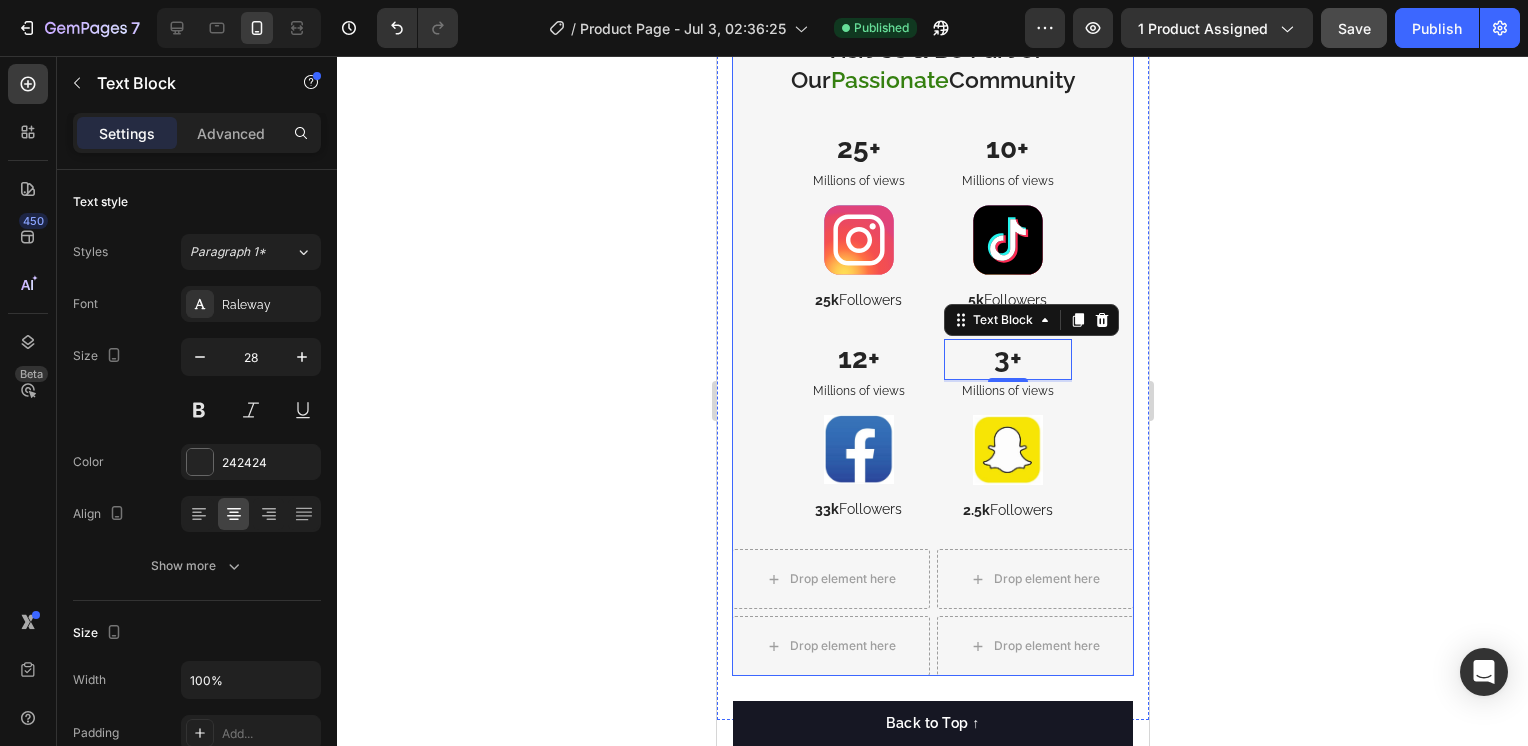 click on "Visit Us & Be Part of Our  Passionate  Community Heading 25+ Text Block Millions of views Text Block Image 25k  Followers Text Block 10+ Text Block Millions of views Text Block Image 5k  Followers Text Block Row 12+ Text Block Millions of views Text Block Image 33k  Followers Text Block 3+ Text Block   2 Millions of views Text Block Image 2.5k  Followers Text Block Row" at bounding box center (932, 291) 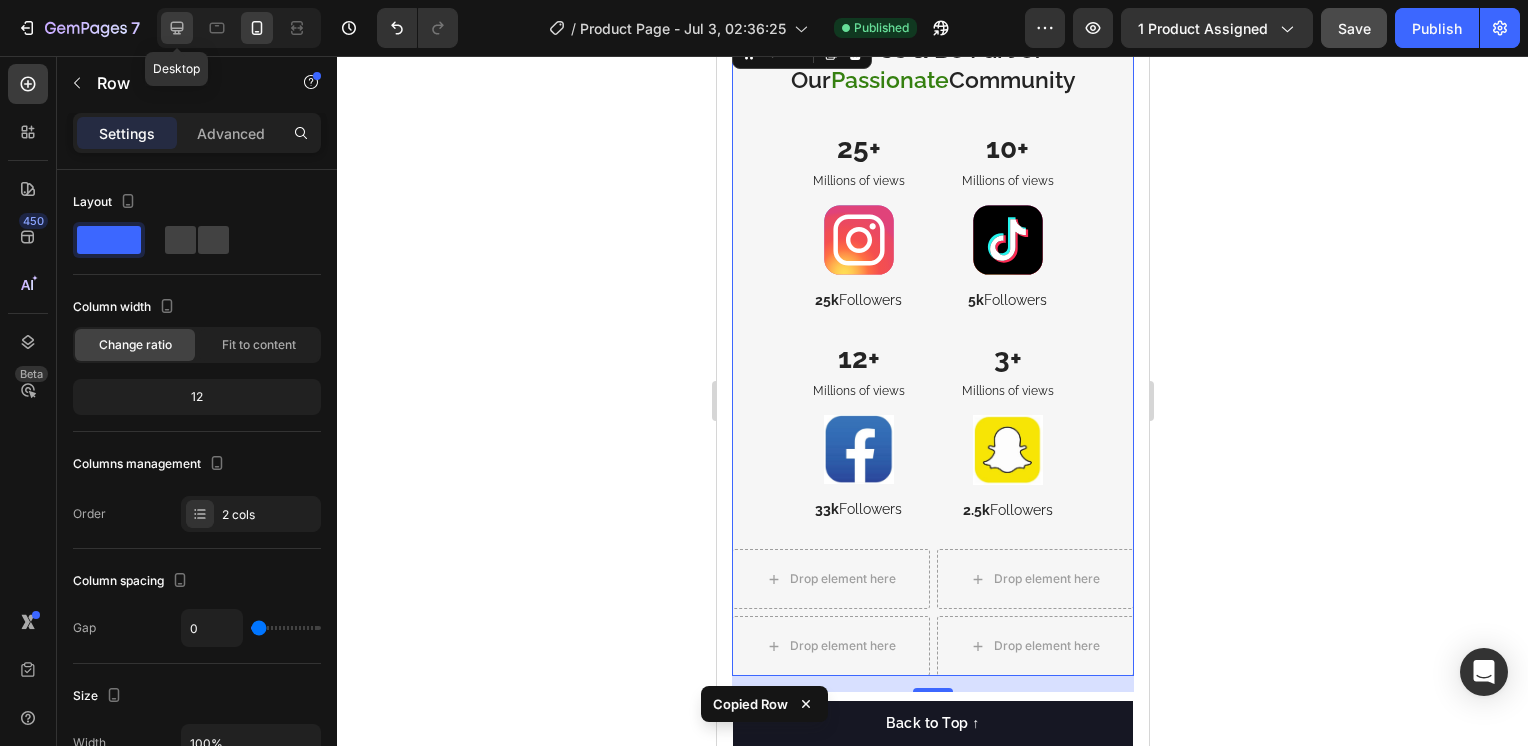 click 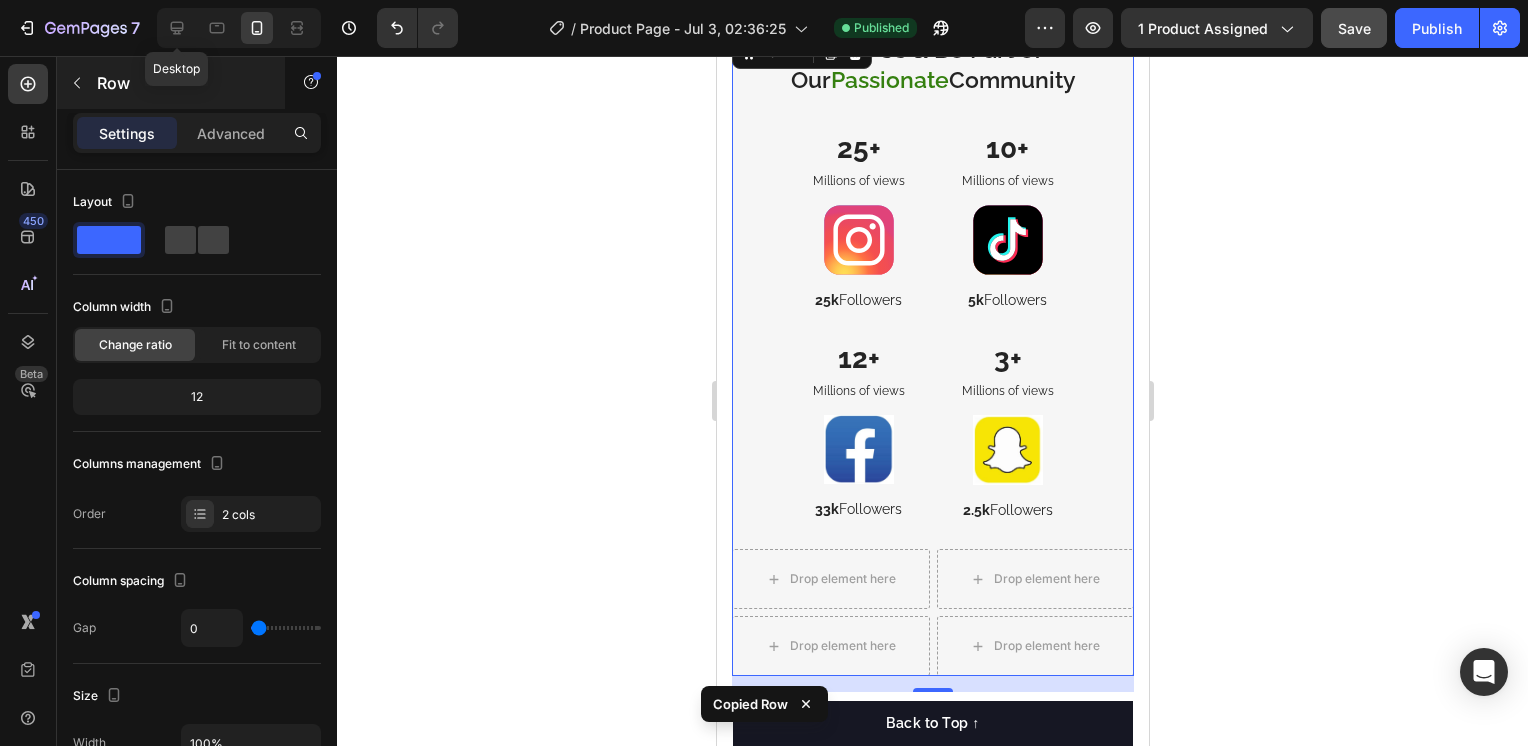 type on "30" 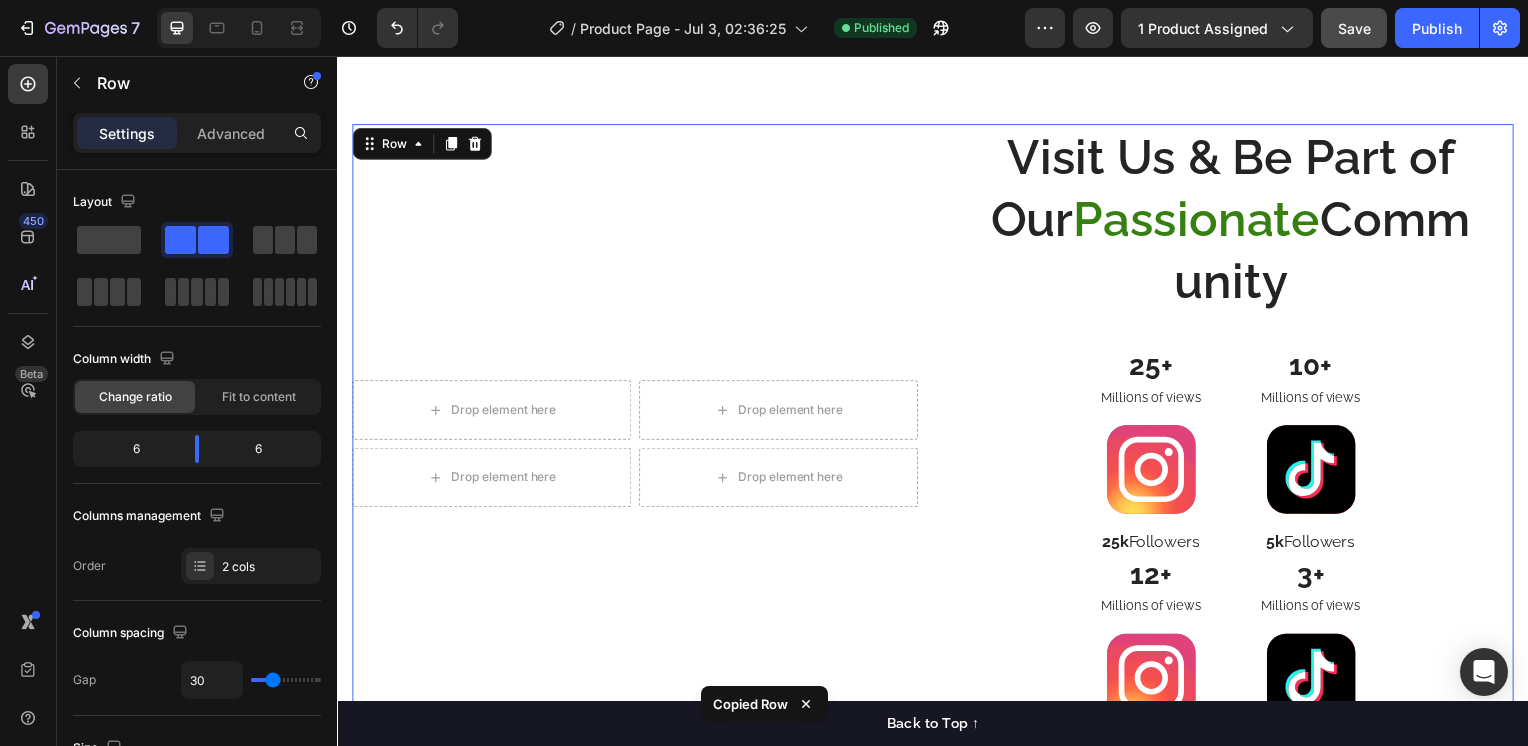 scroll, scrollTop: 4468, scrollLeft: 0, axis: vertical 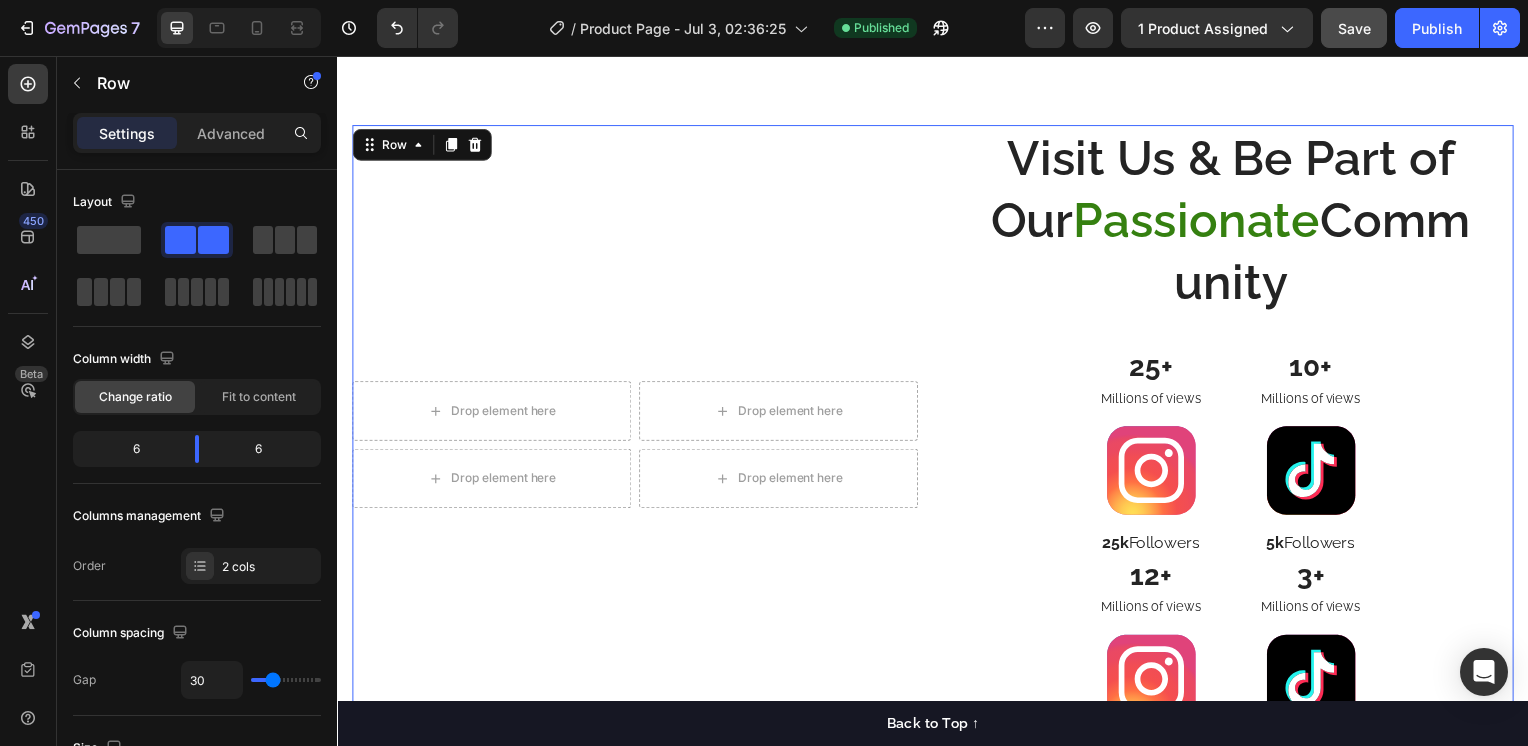 click on "Visit Us & Be Part of Our  Passionate  Community Heading 25+ Text Block Millions of views Text Block Image 25k  Followers Text Block 10+ Text Block Millions of views Text Block Image 5k  Followers Text Block Row 12+ Text Block Millions of views Text Block Image 33k  Followers Text Block 3+ Text Block Millions of views Text Block Image 2.5k  Followers Text Block Row" at bounding box center (1237, 447) 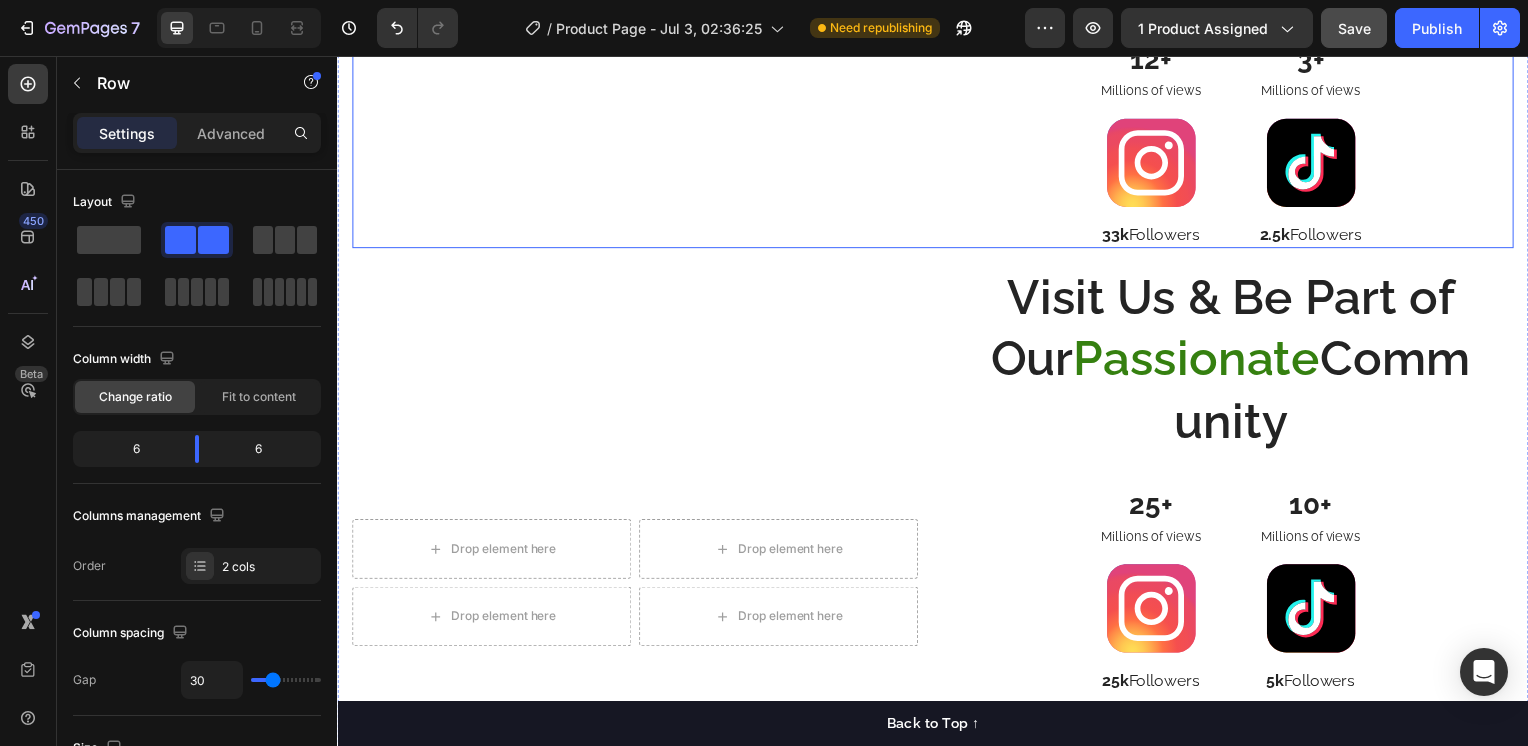 scroll, scrollTop: 6667, scrollLeft: 0, axis: vertical 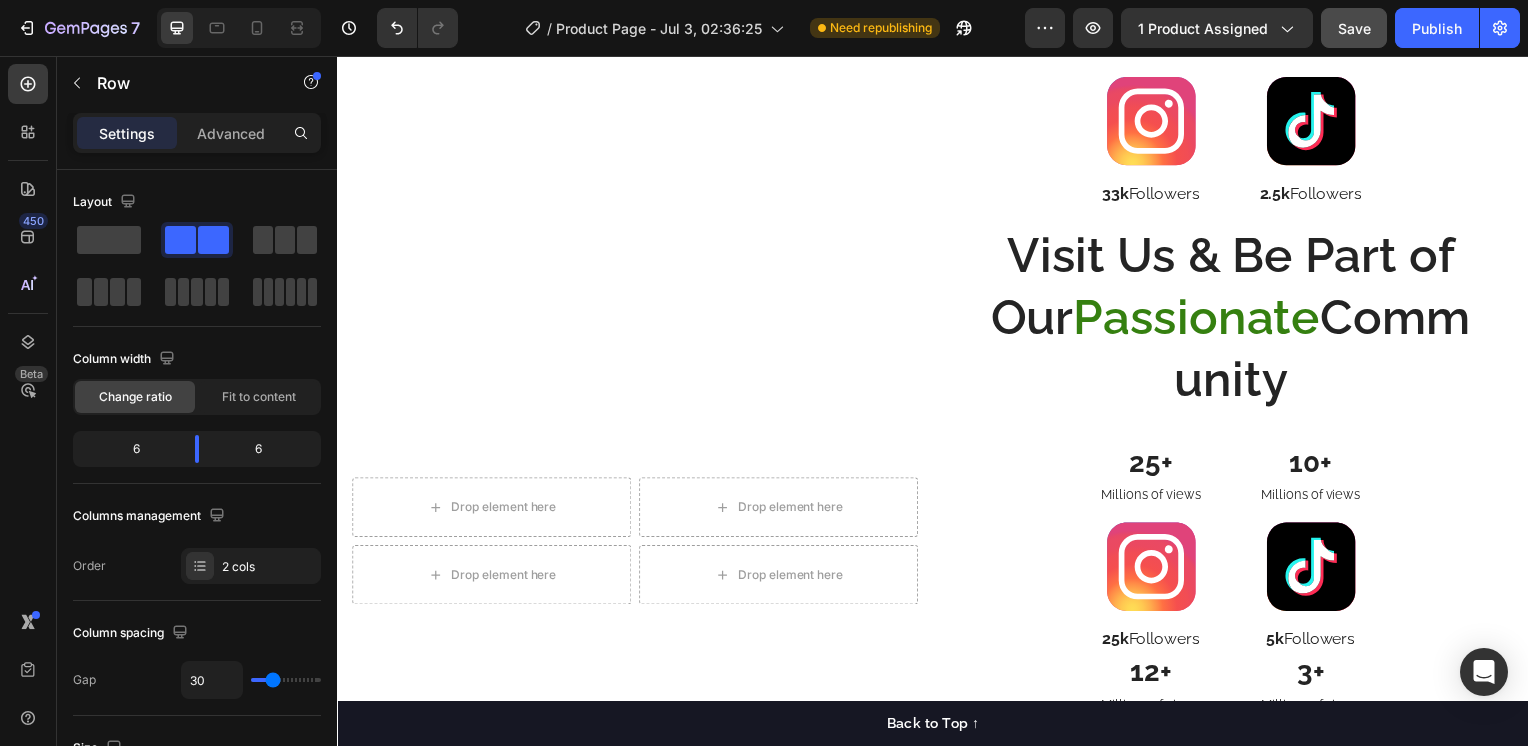 click on "Drop element here
Drop element here Row
Drop element here
Drop element here Row" at bounding box center (637, 545) 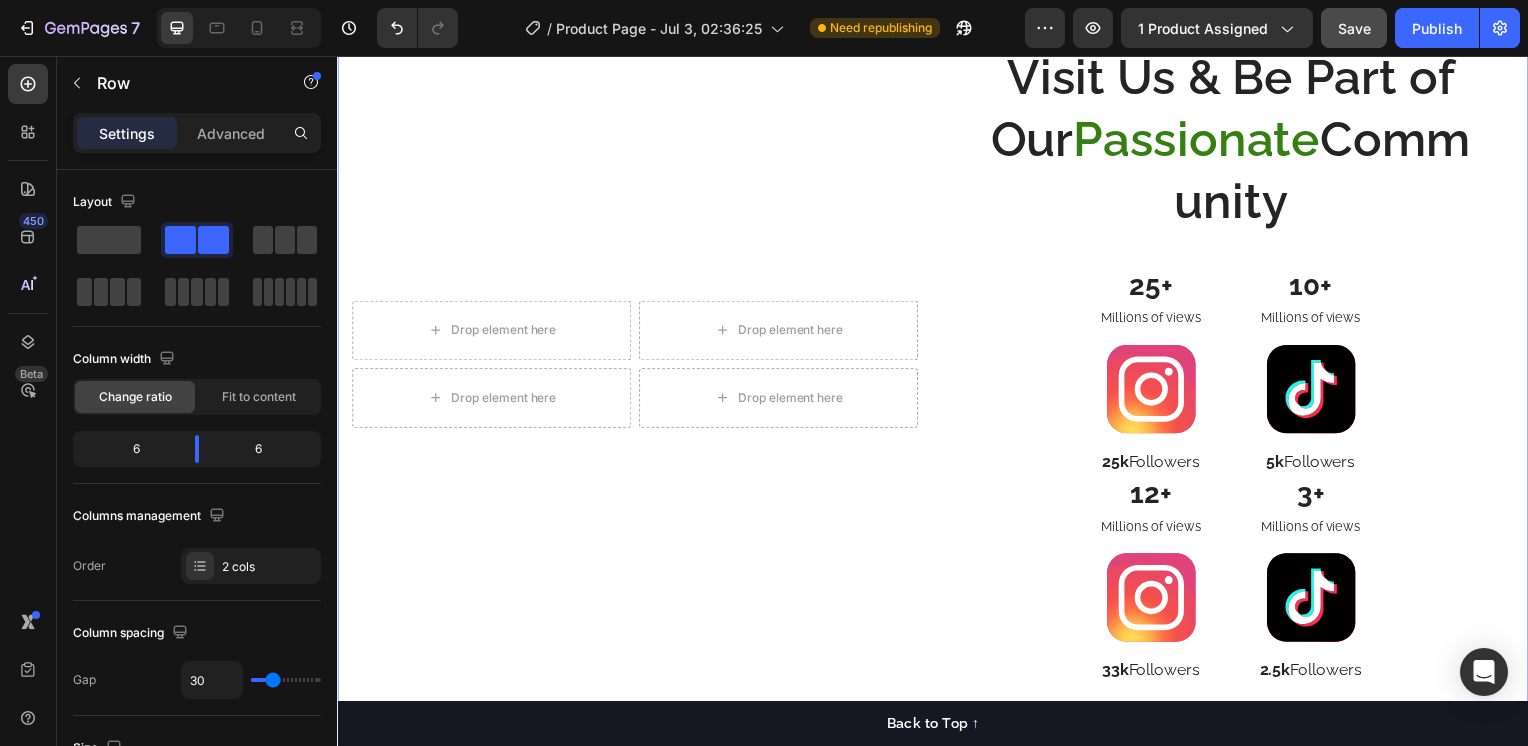 scroll, scrollTop: 5967, scrollLeft: 0, axis: vertical 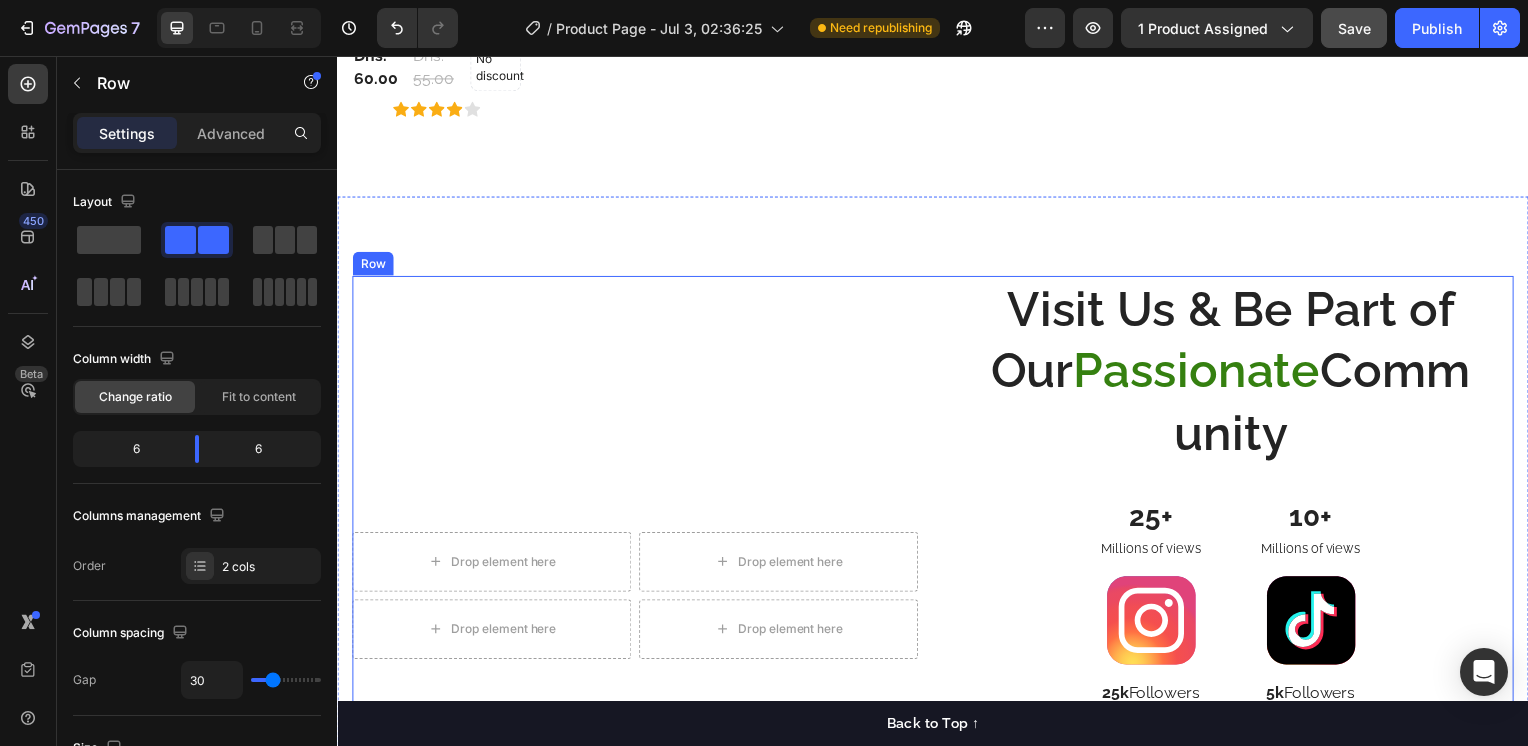 click on "Row" at bounding box center (372, 266) 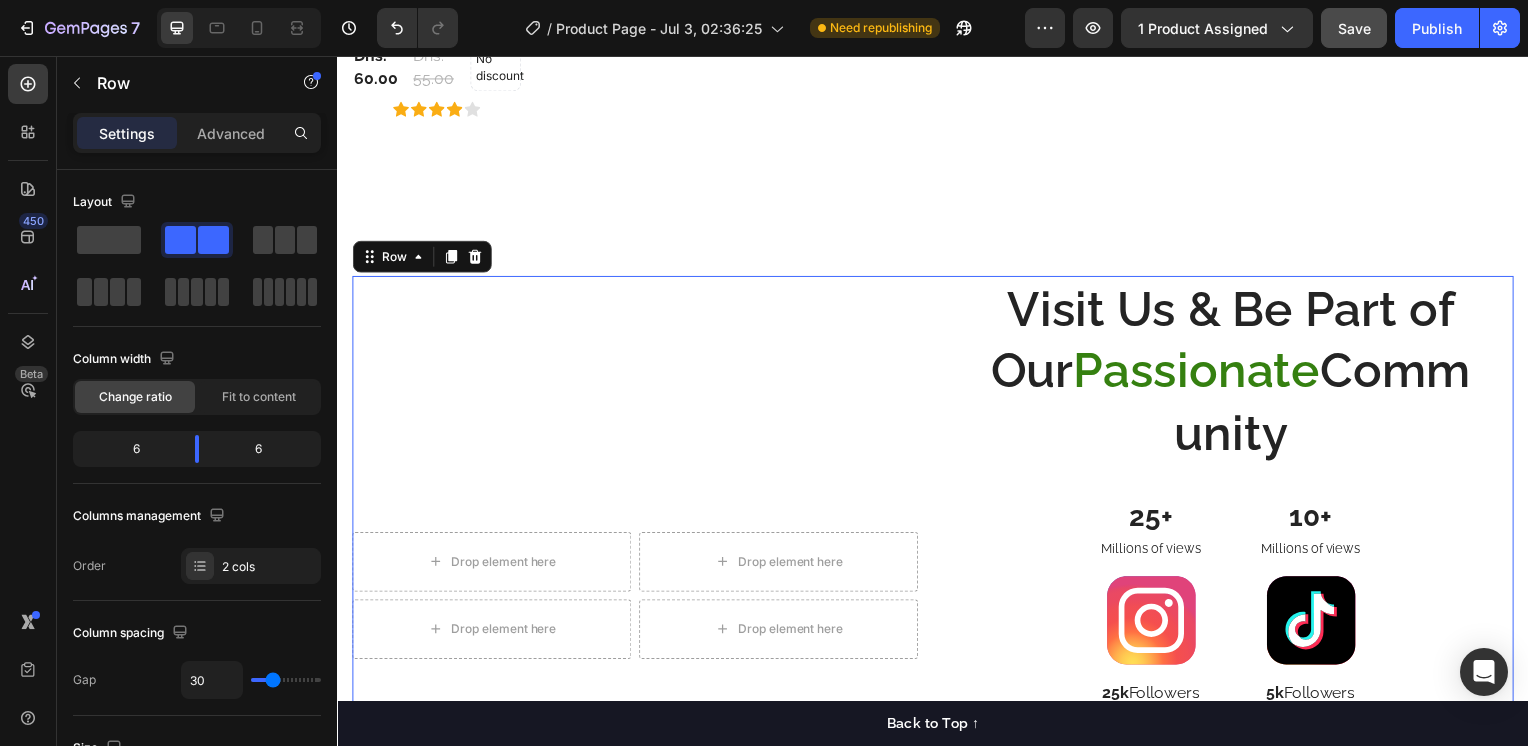 click 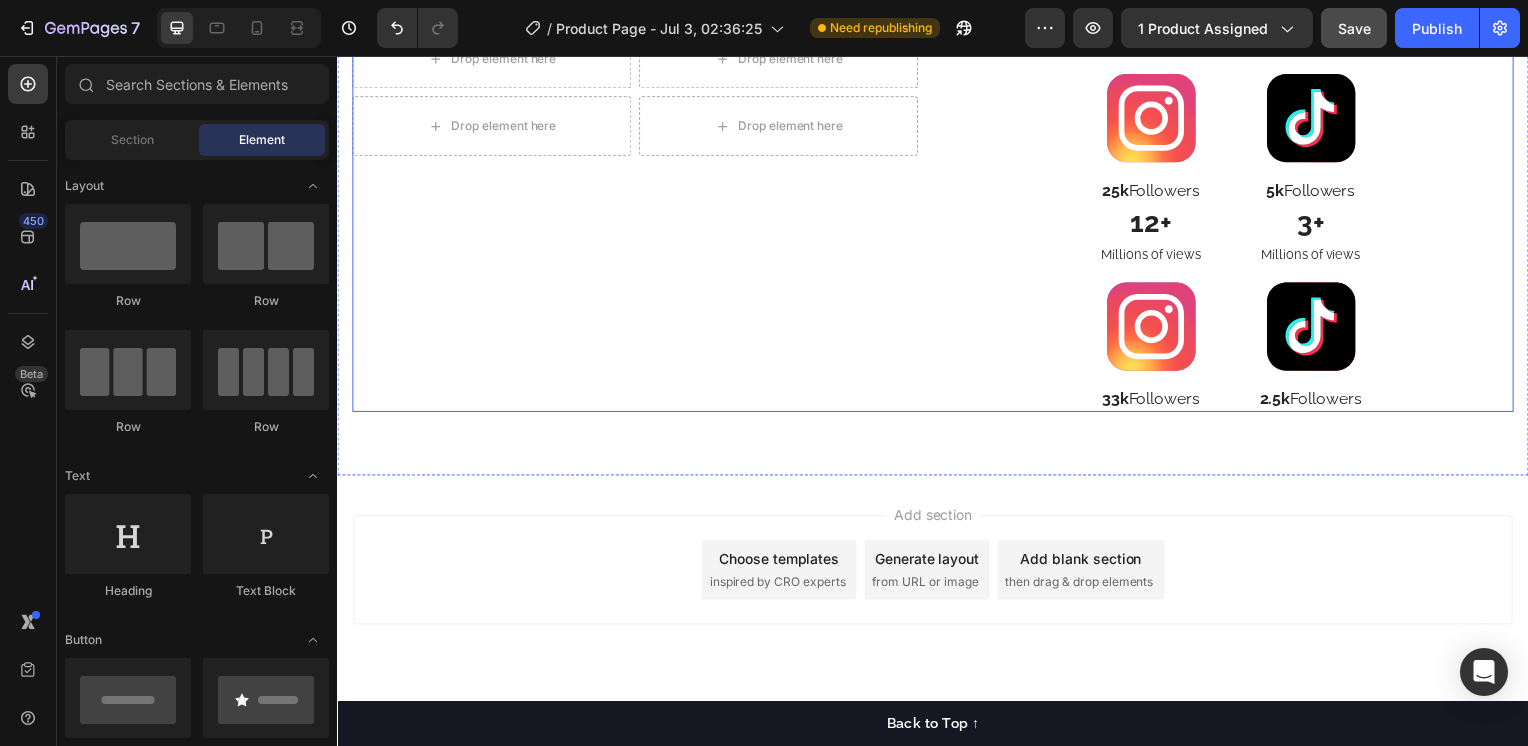 scroll, scrollTop: 6474, scrollLeft: 0, axis: vertical 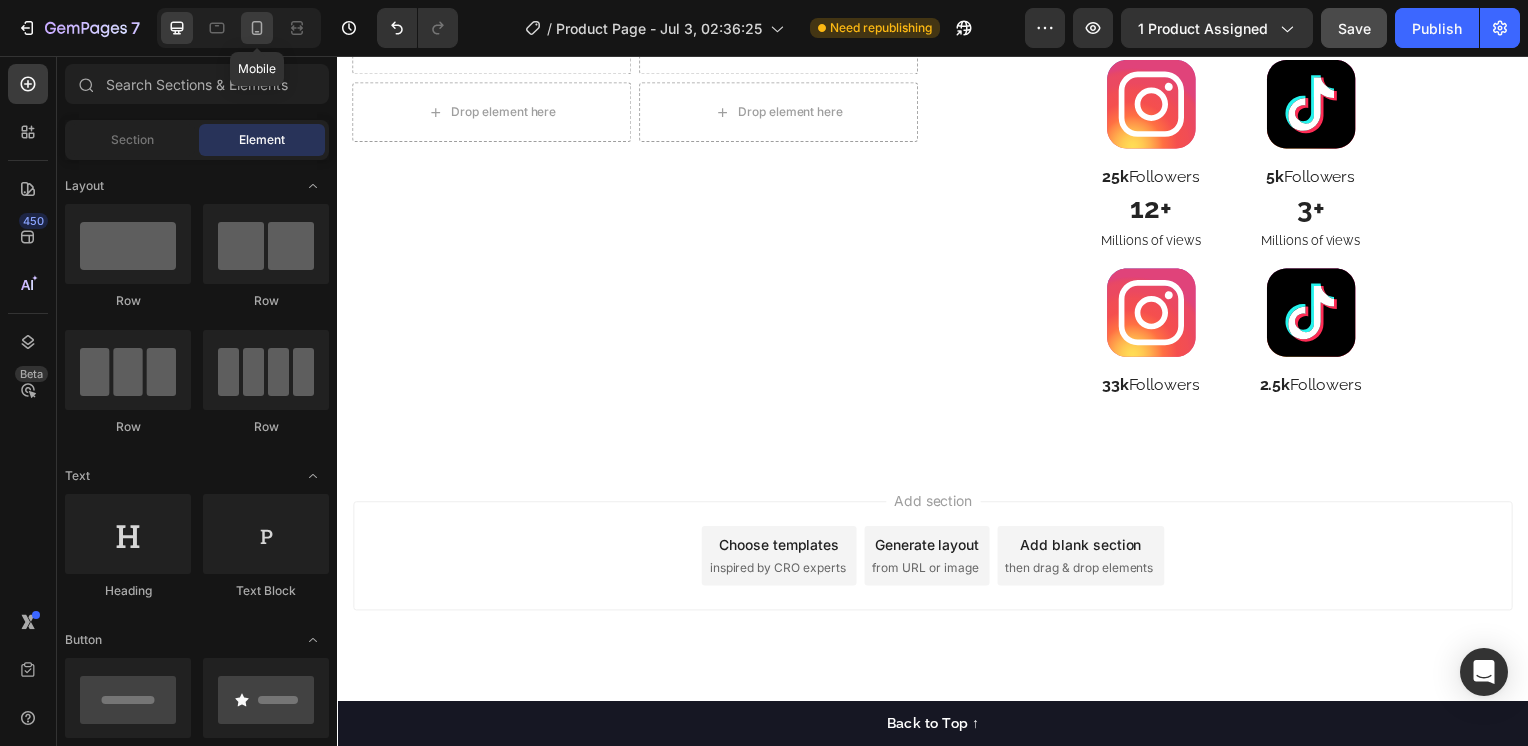 click 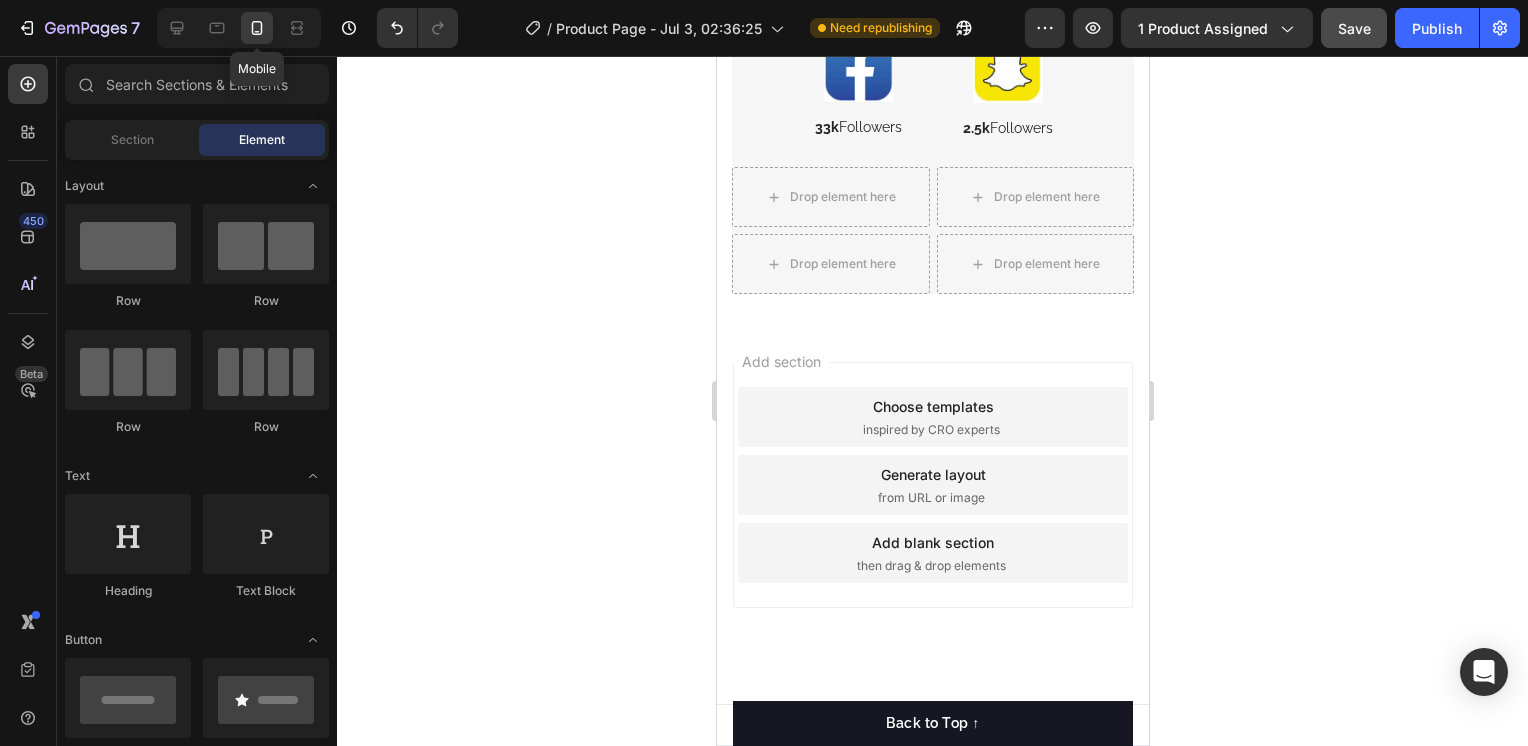 scroll, scrollTop: 5748, scrollLeft: 0, axis: vertical 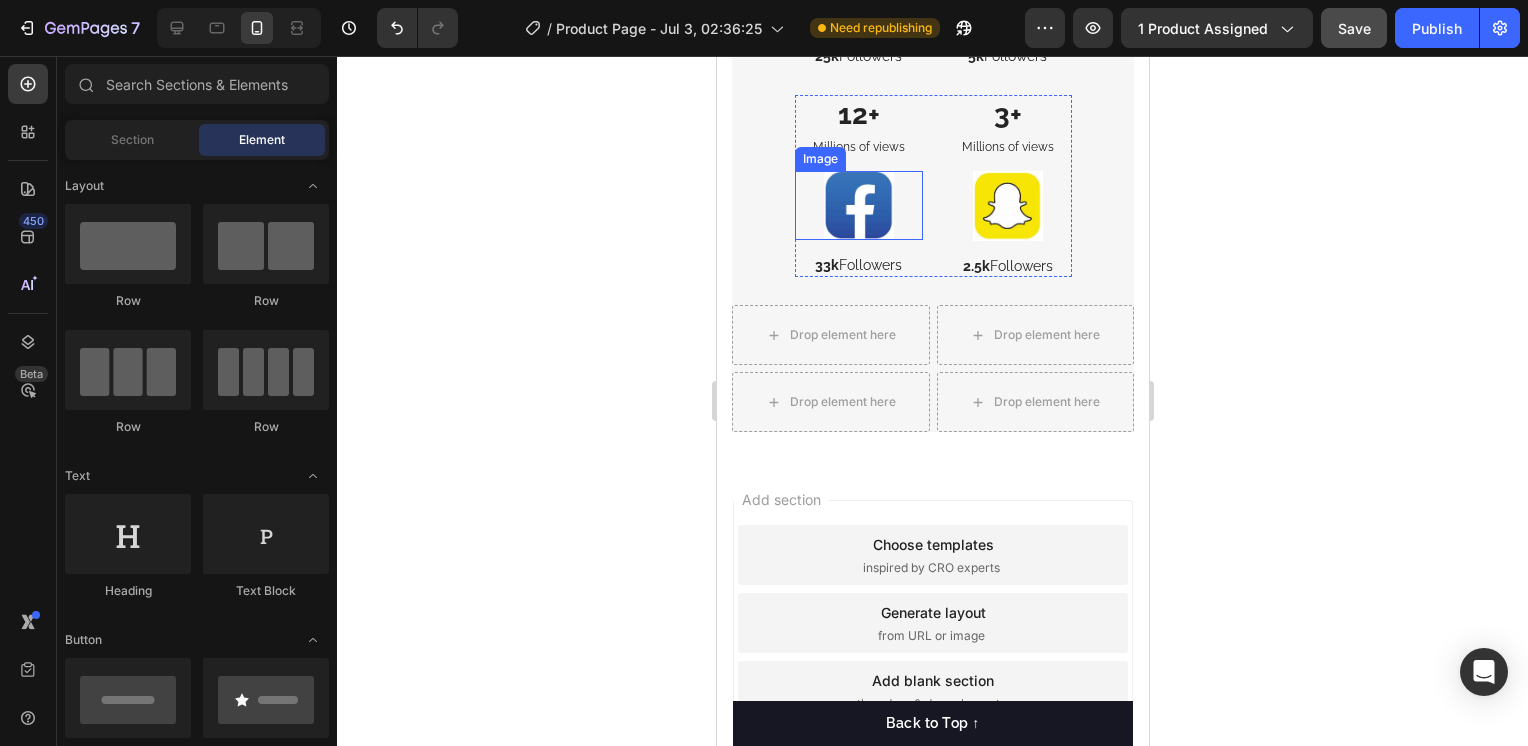 click at bounding box center (858, 205) 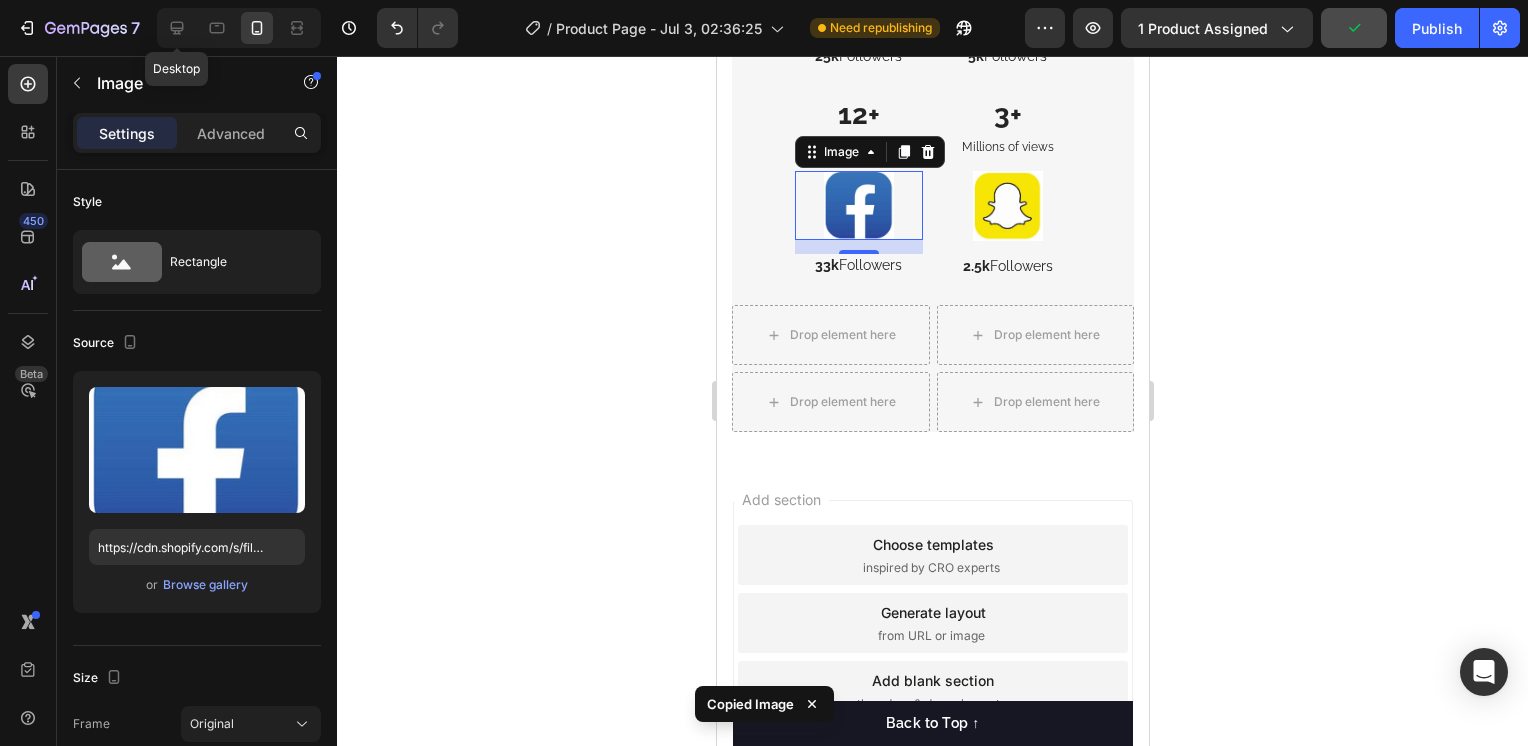 drag, startPoint x: 185, startPoint y: 18, endPoint x: 199, endPoint y: 31, distance: 19.104973 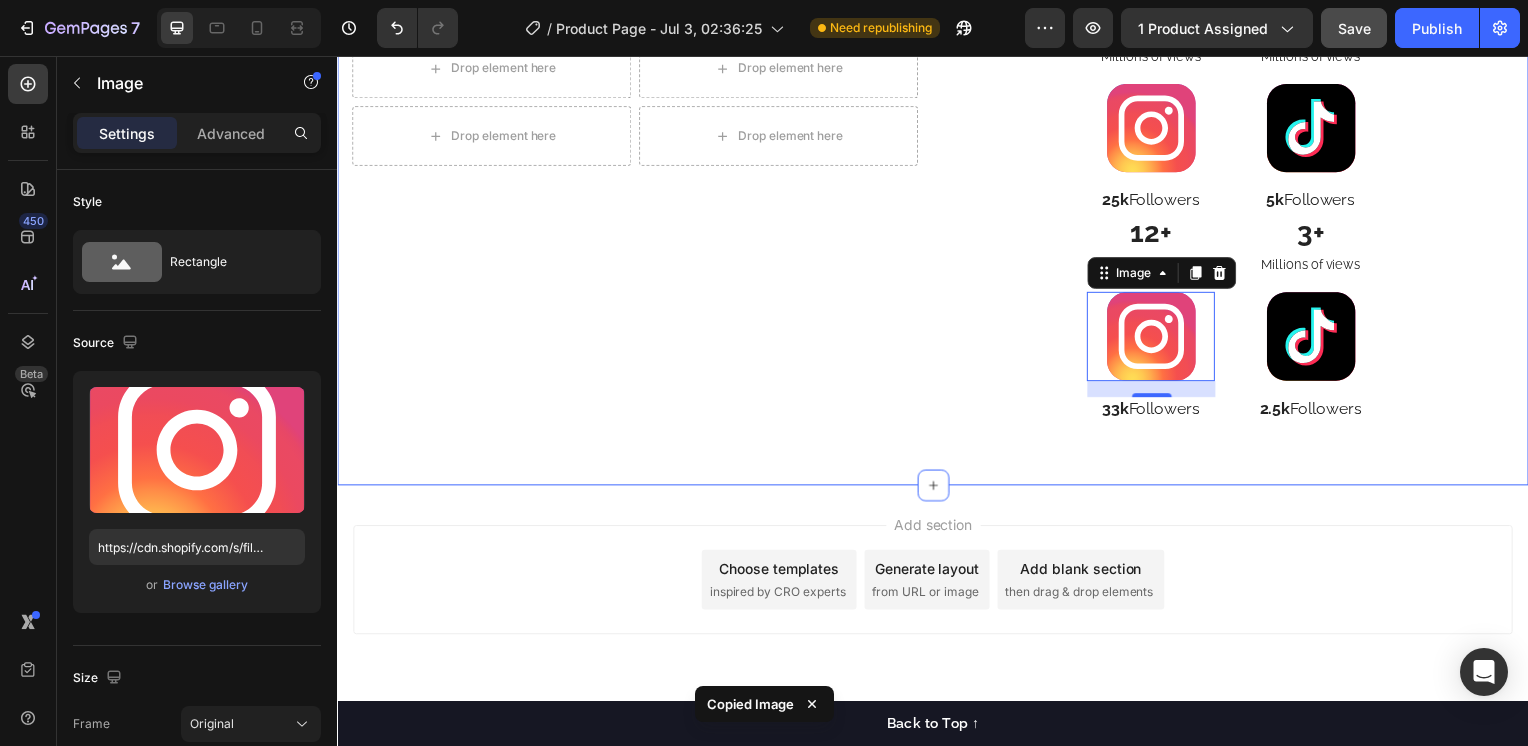scroll, scrollTop: 6471, scrollLeft: 0, axis: vertical 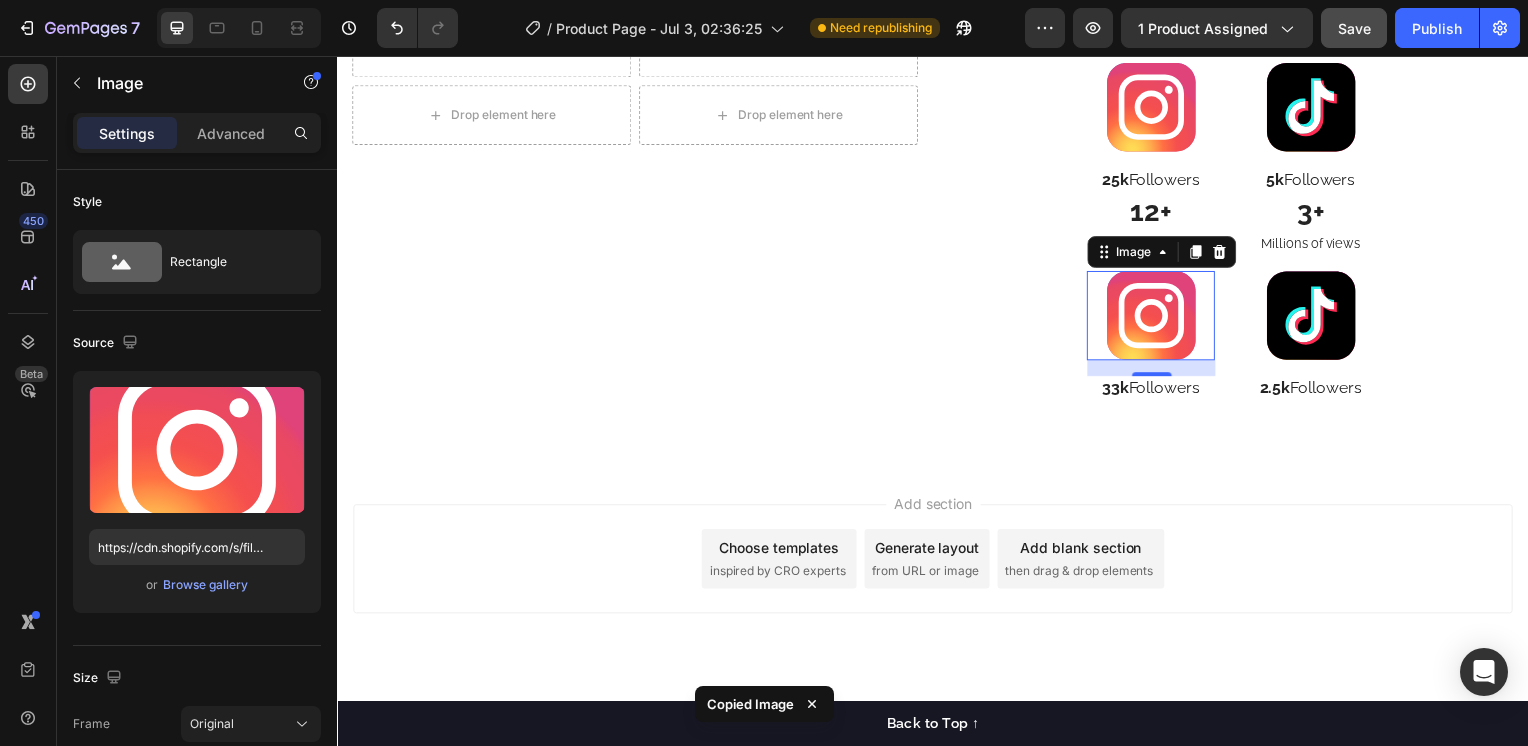 click at bounding box center [1157, 318] 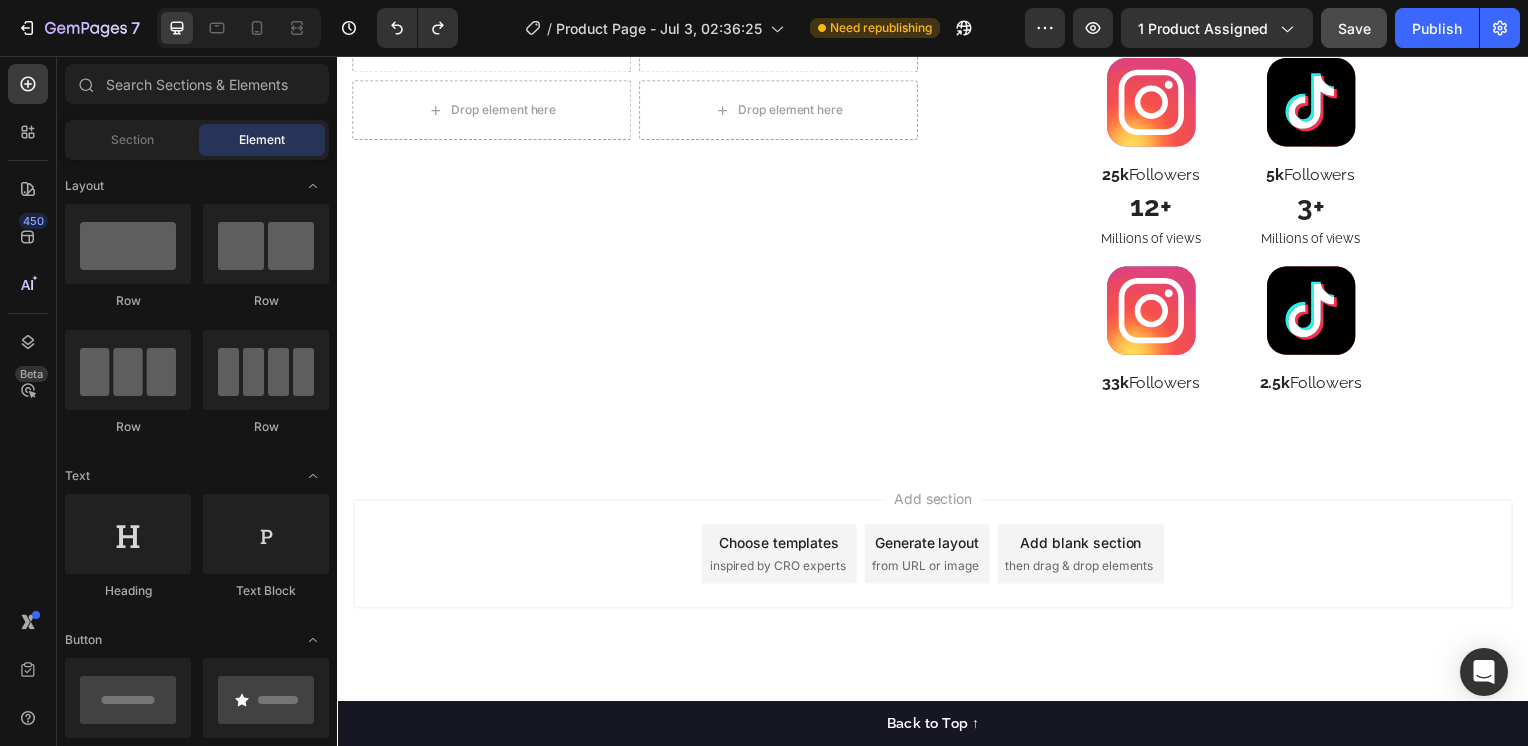 scroll, scrollTop: 6471, scrollLeft: 0, axis: vertical 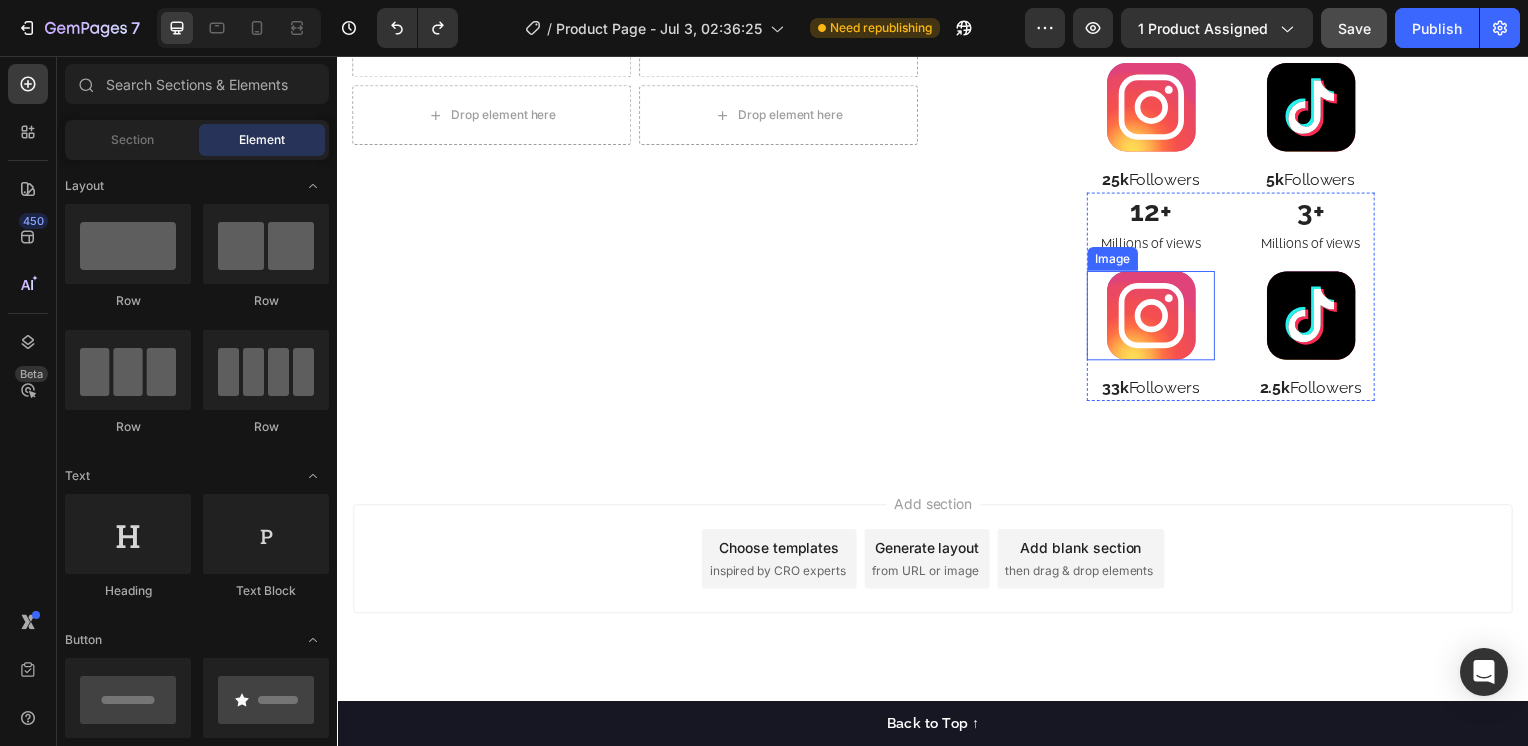 click at bounding box center [1157, 318] 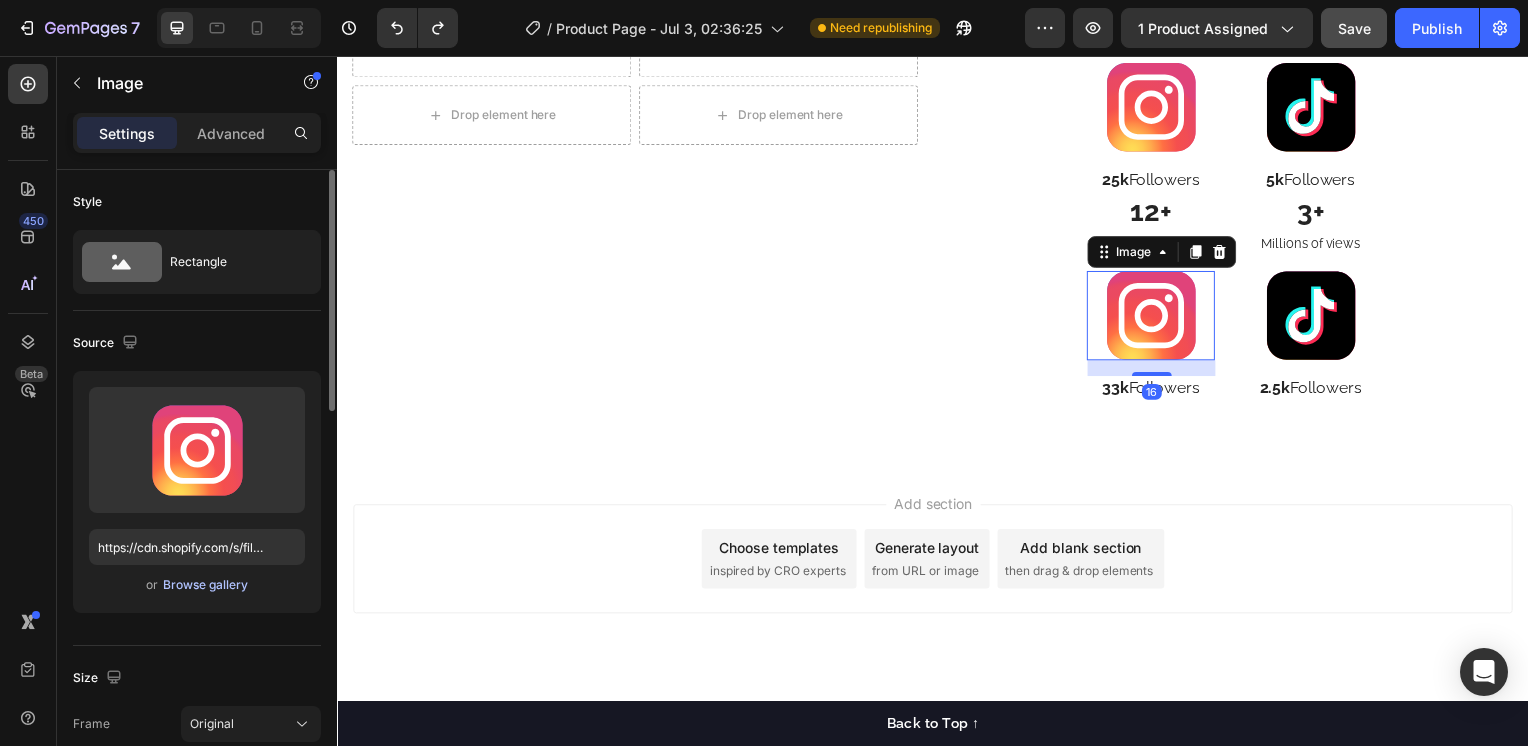 click on "Browse gallery" at bounding box center (205, 585) 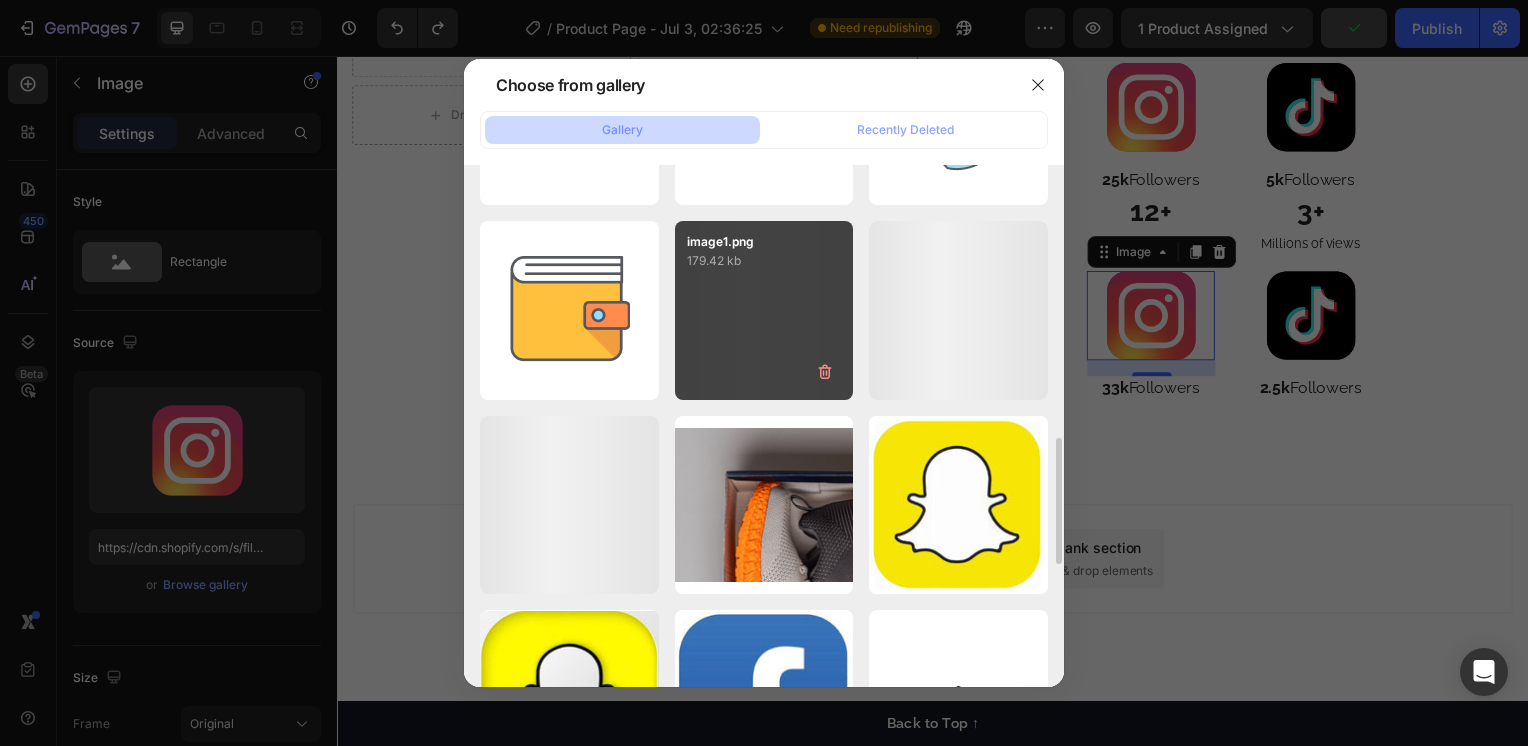 scroll, scrollTop: 1362, scrollLeft: 0, axis: vertical 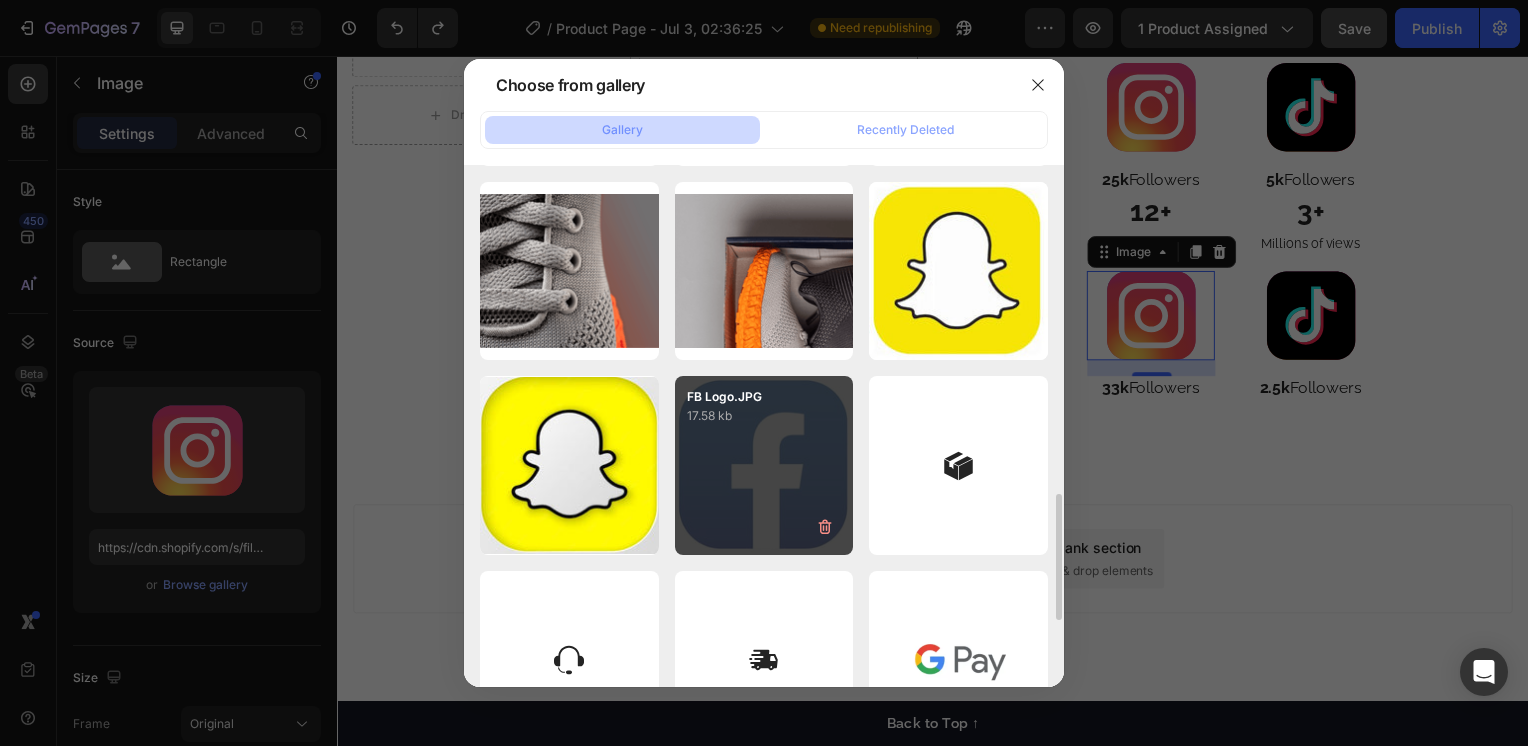 click on "FB Logo.JPG 17.58 kb" at bounding box center (764, 465) 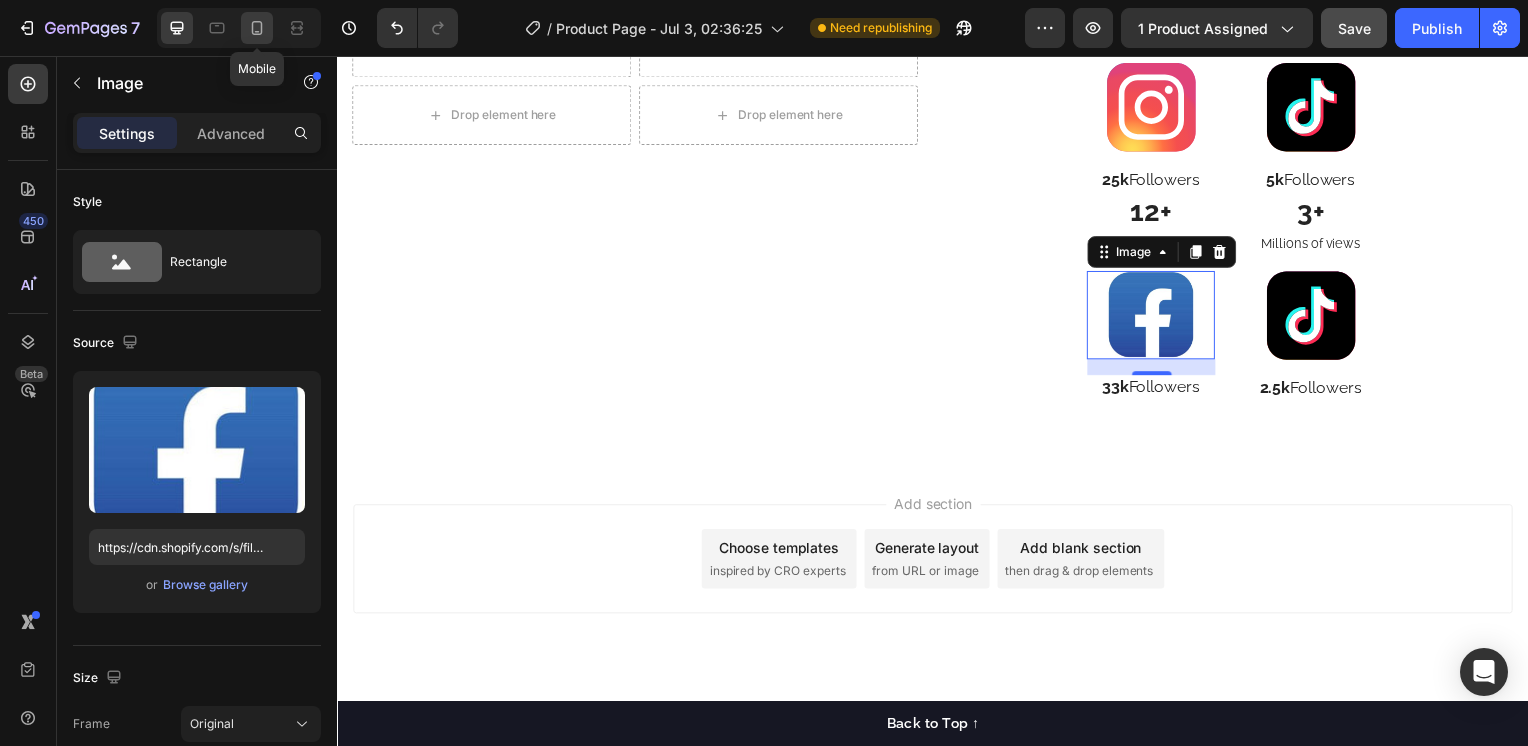 click 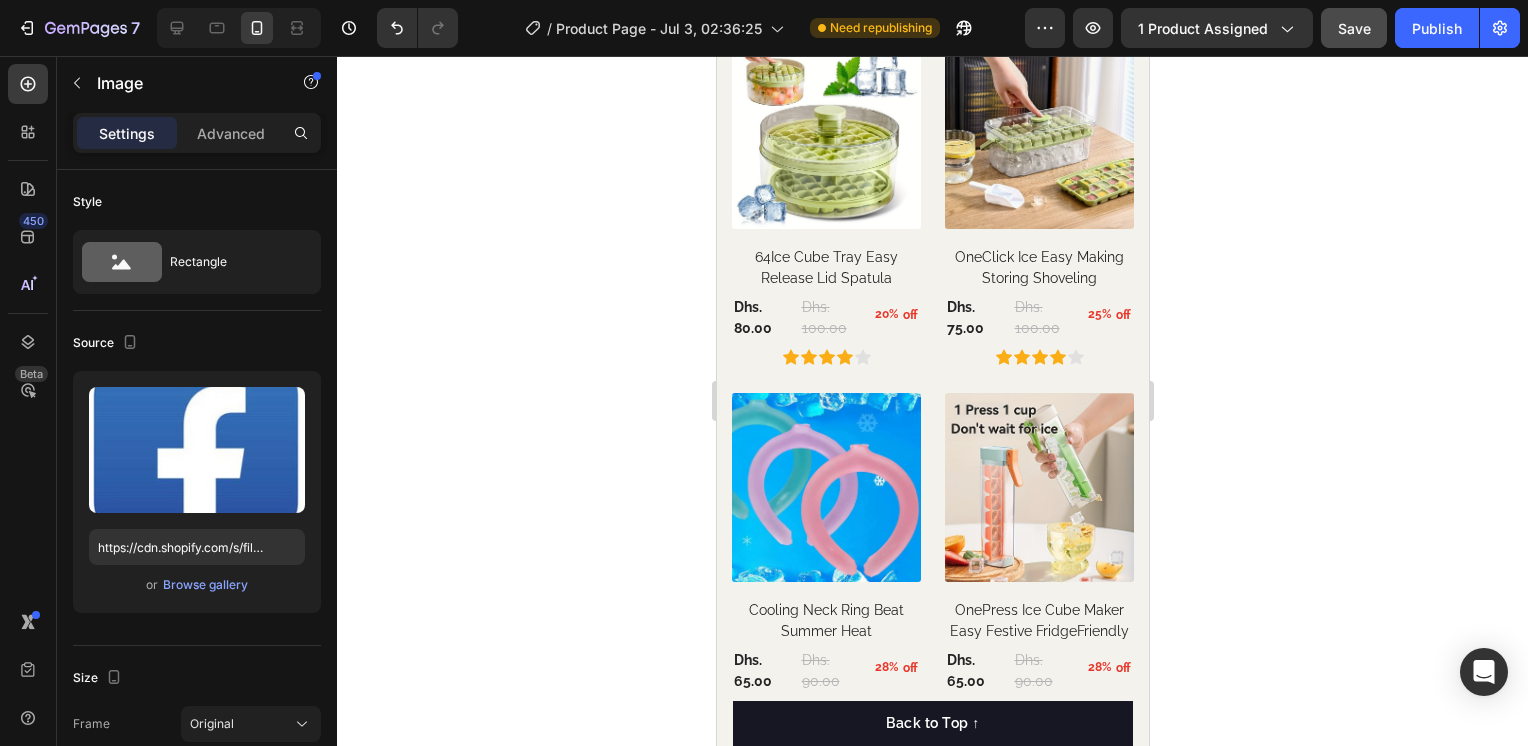 scroll, scrollTop: 4128, scrollLeft: 0, axis: vertical 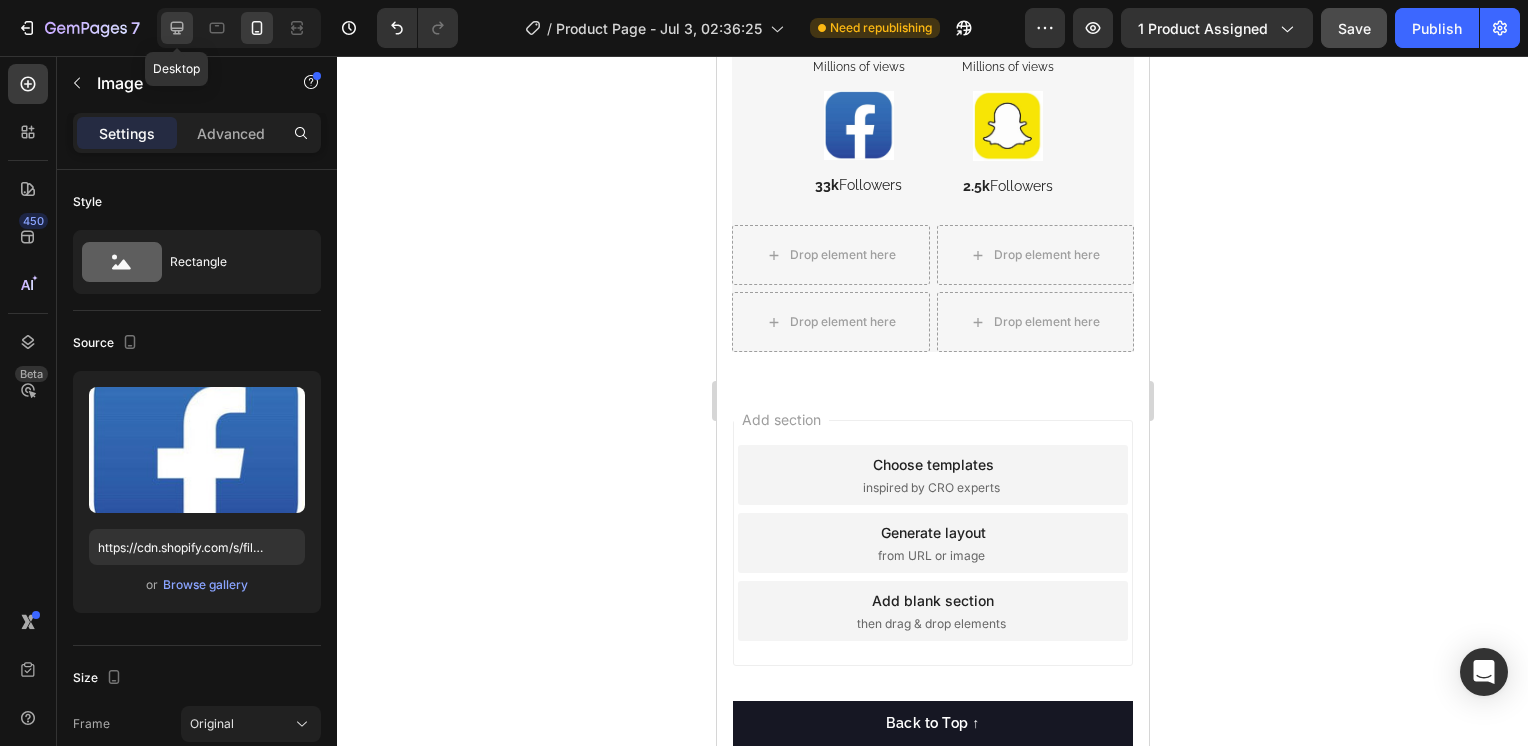 click 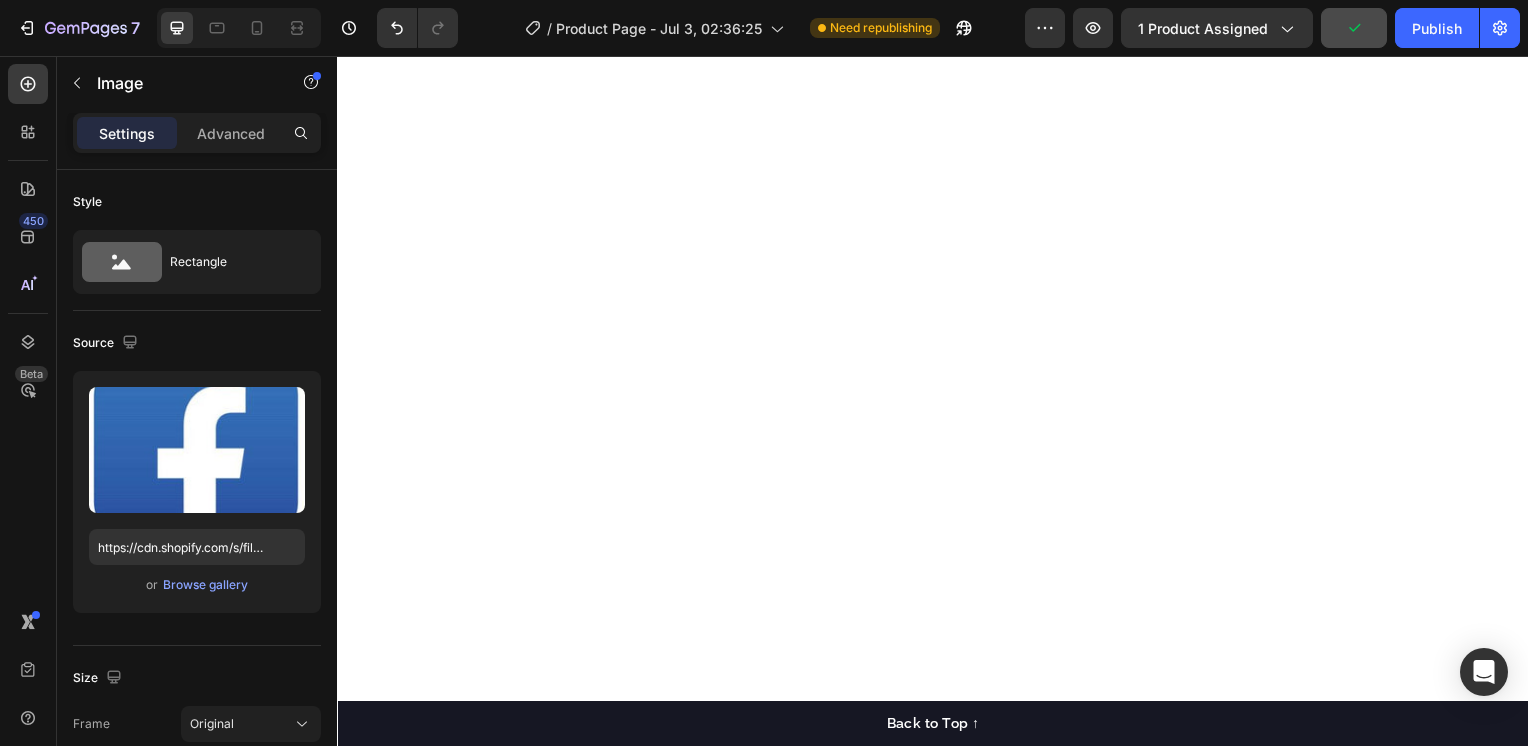 scroll, scrollTop: 6474, scrollLeft: 0, axis: vertical 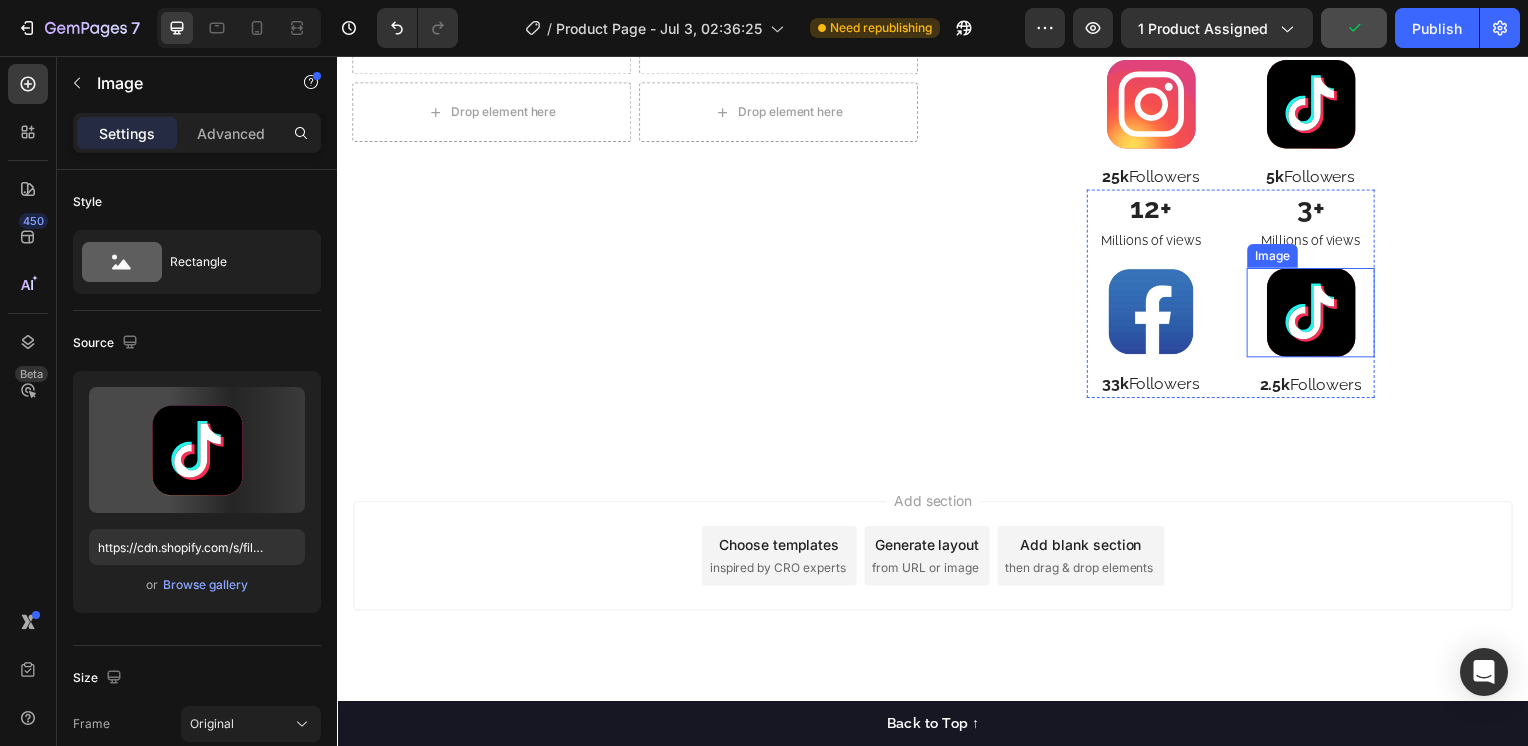click at bounding box center (1318, 315) 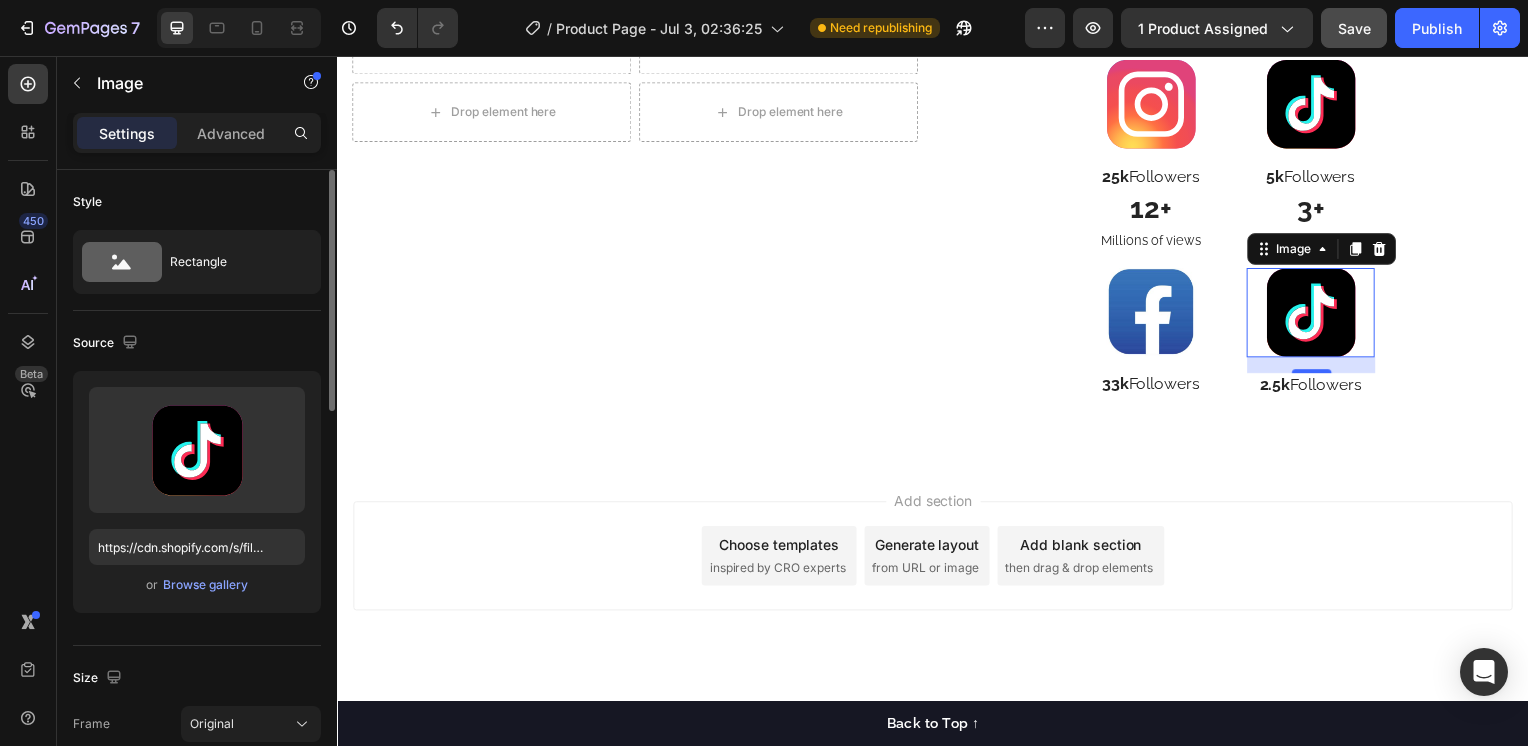 click on "Upload Image https://cdn.shopify.com/s/files/1/2005/9307/files/gempages_[TOKEN].svg?v=1715754130 or  Browse gallery" at bounding box center (197, 492) 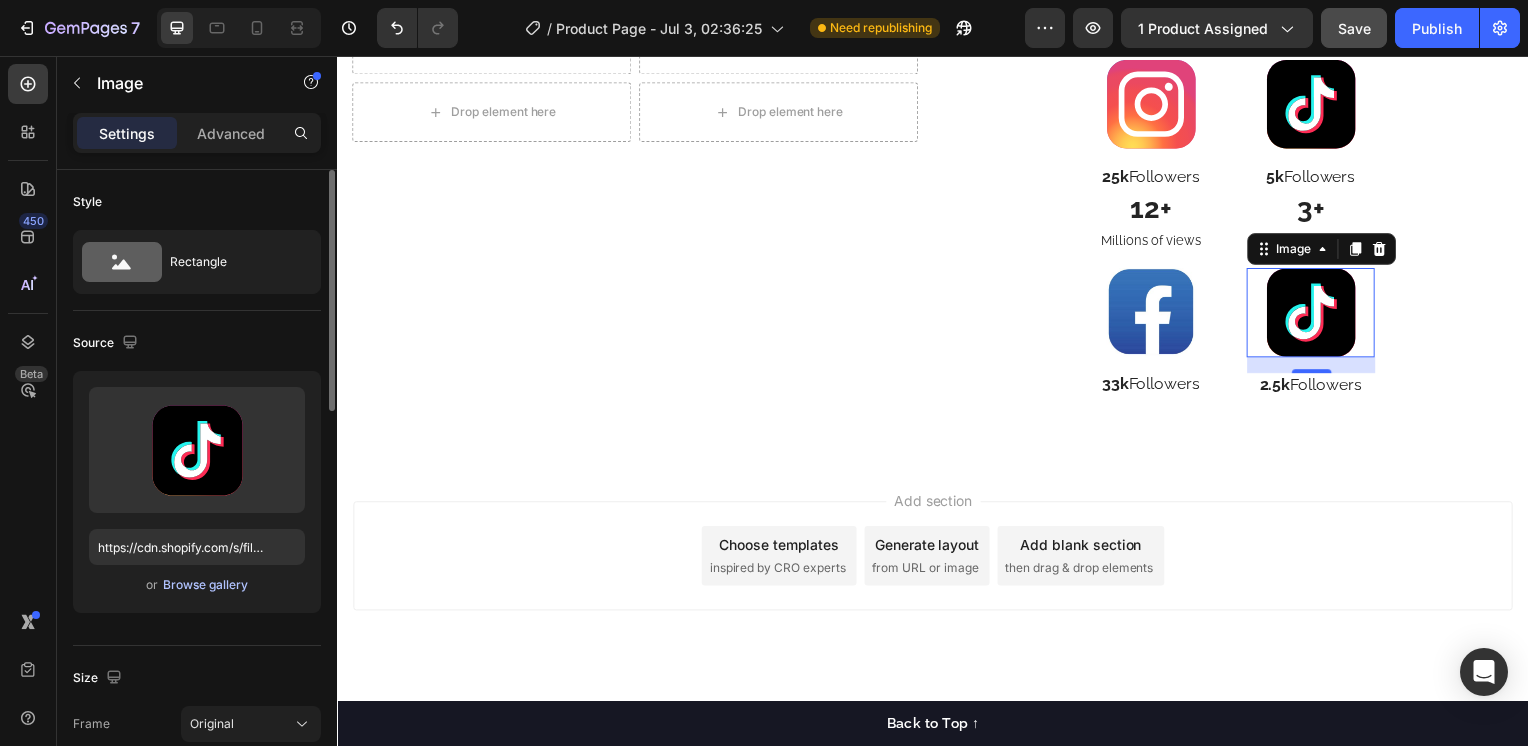 click on "Browse gallery" at bounding box center (205, 585) 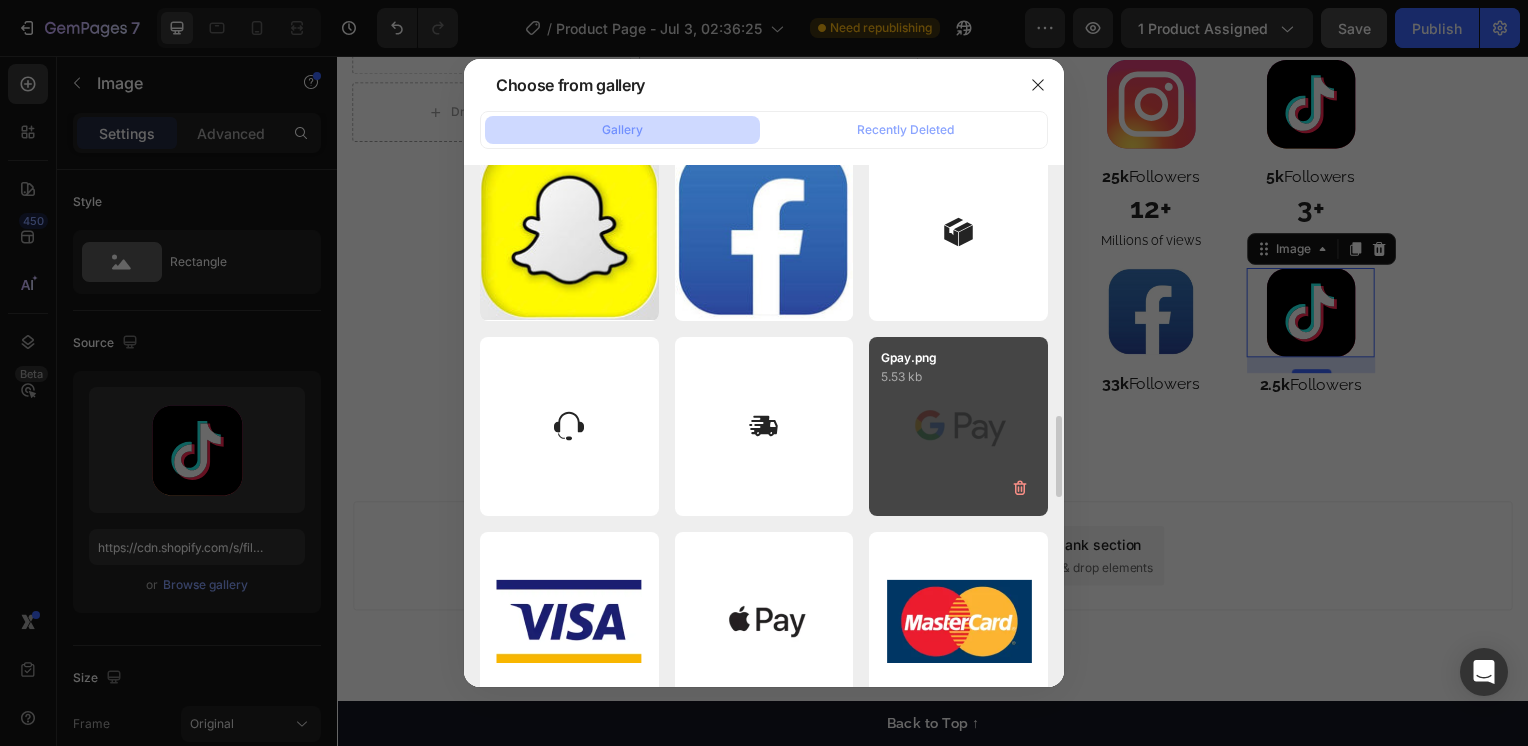 scroll, scrollTop: 1362, scrollLeft: 0, axis: vertical 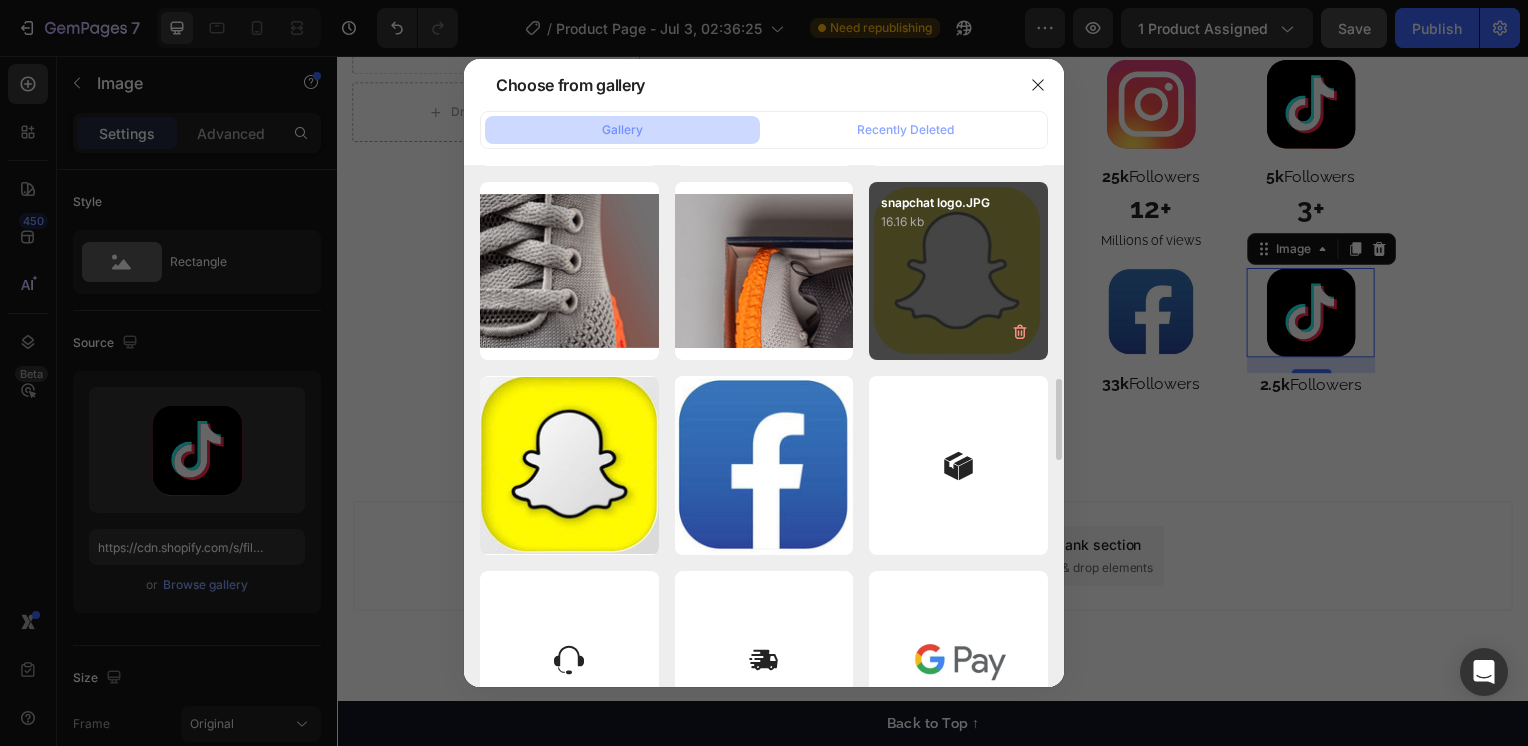 click on "snapchat logo.JPG 16.16 kb" at bounding box center (958, 271) 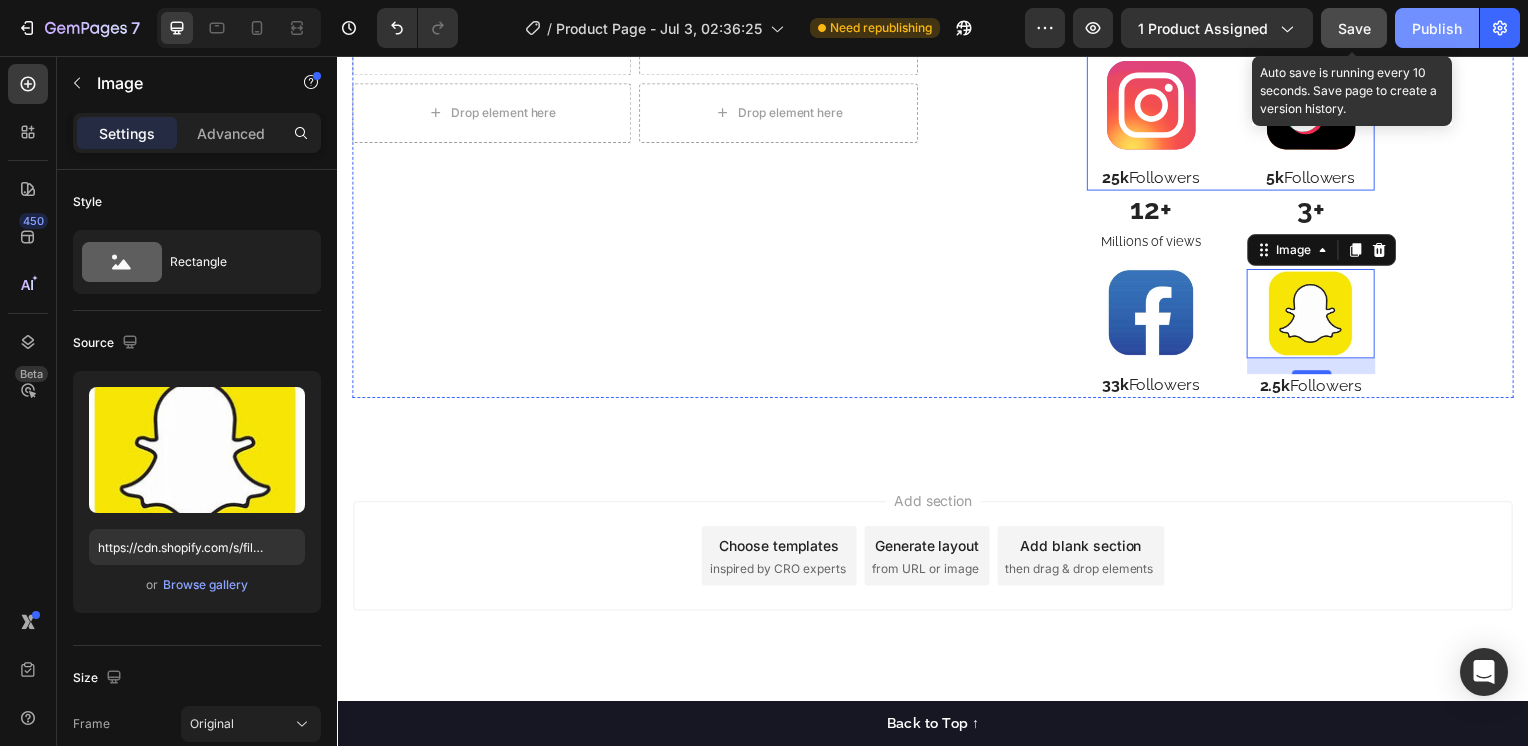 click on "Save" at bounding box center [1354, 28] 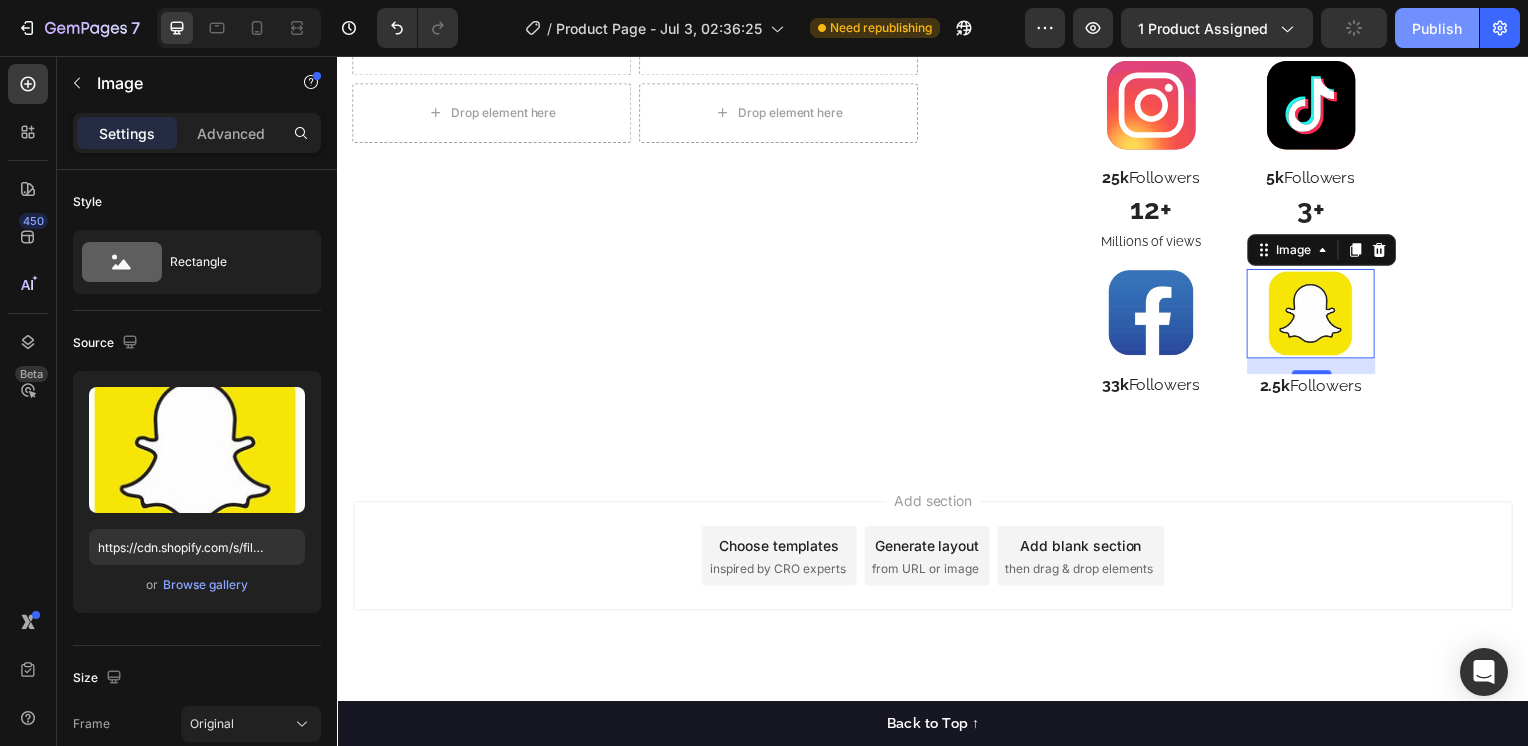 click on "Publish" at bounding box center (1437, 28) 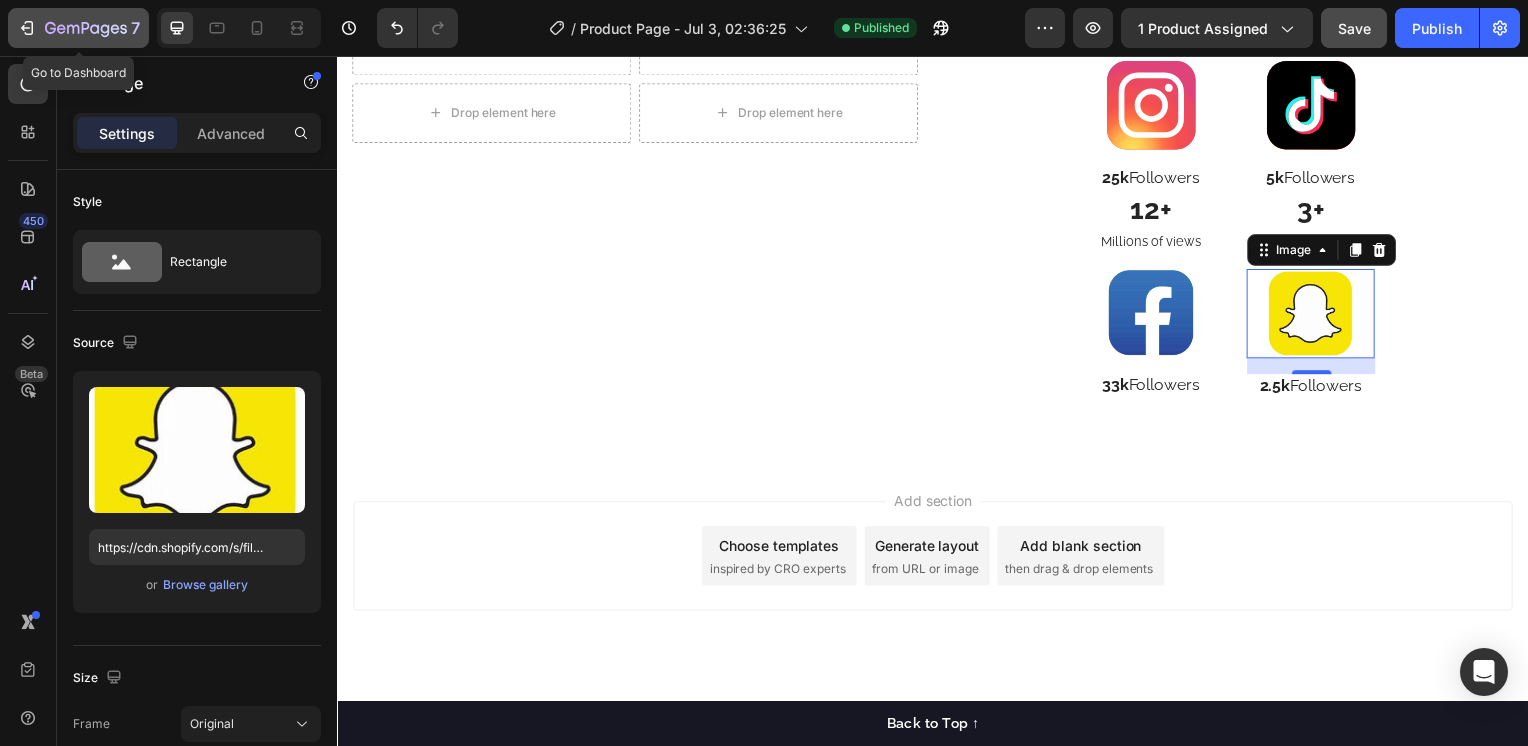 click 